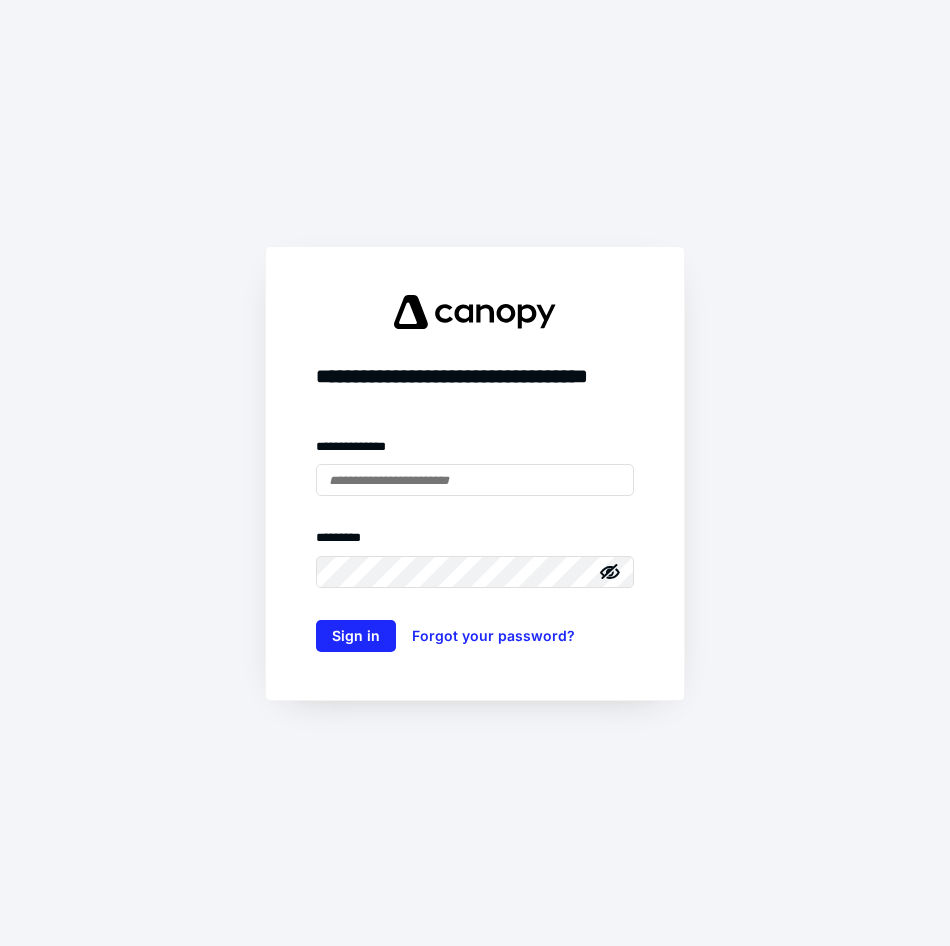 scroll, scrollTop: 0, scrollLeft: 0, axis: both 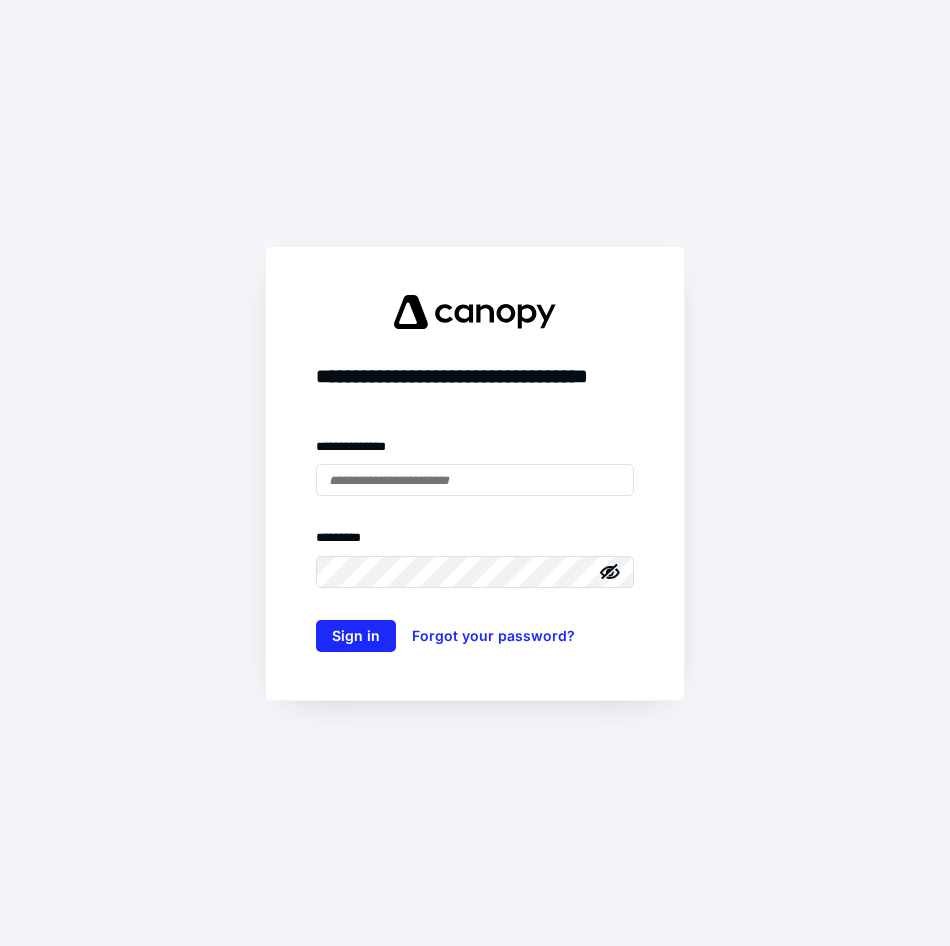 type on "**********" 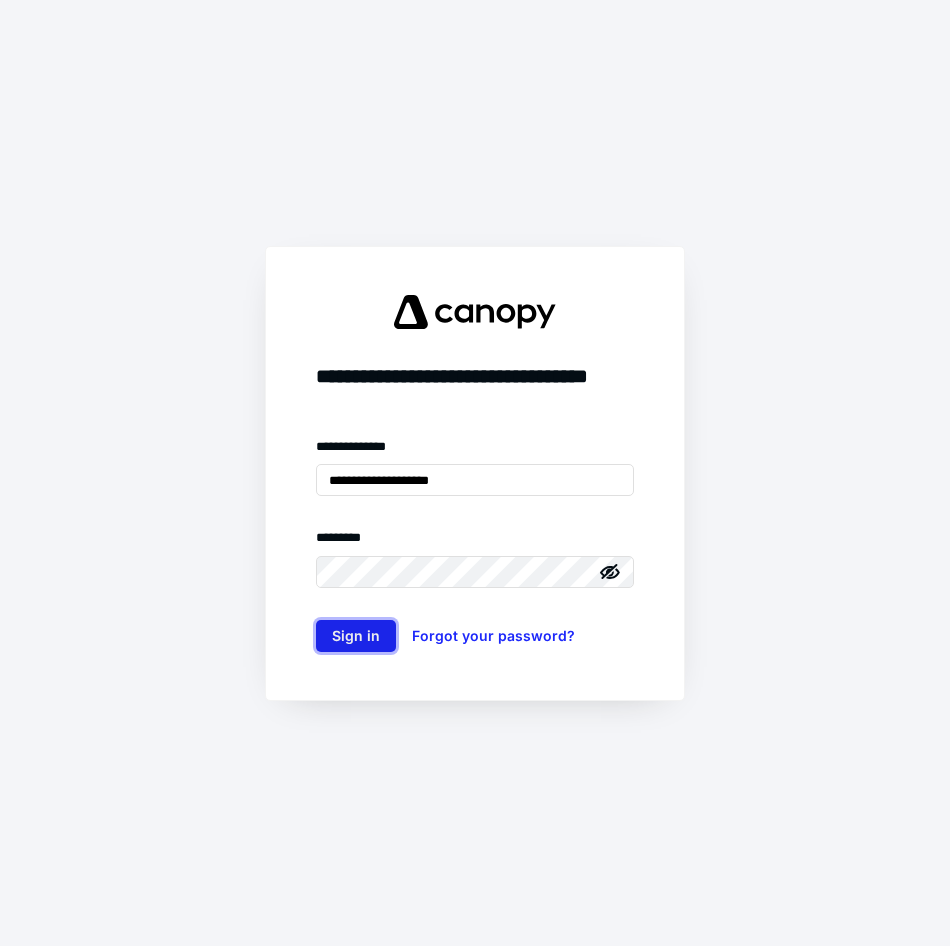 click on "Sign in" at bounding box center [356, 636] 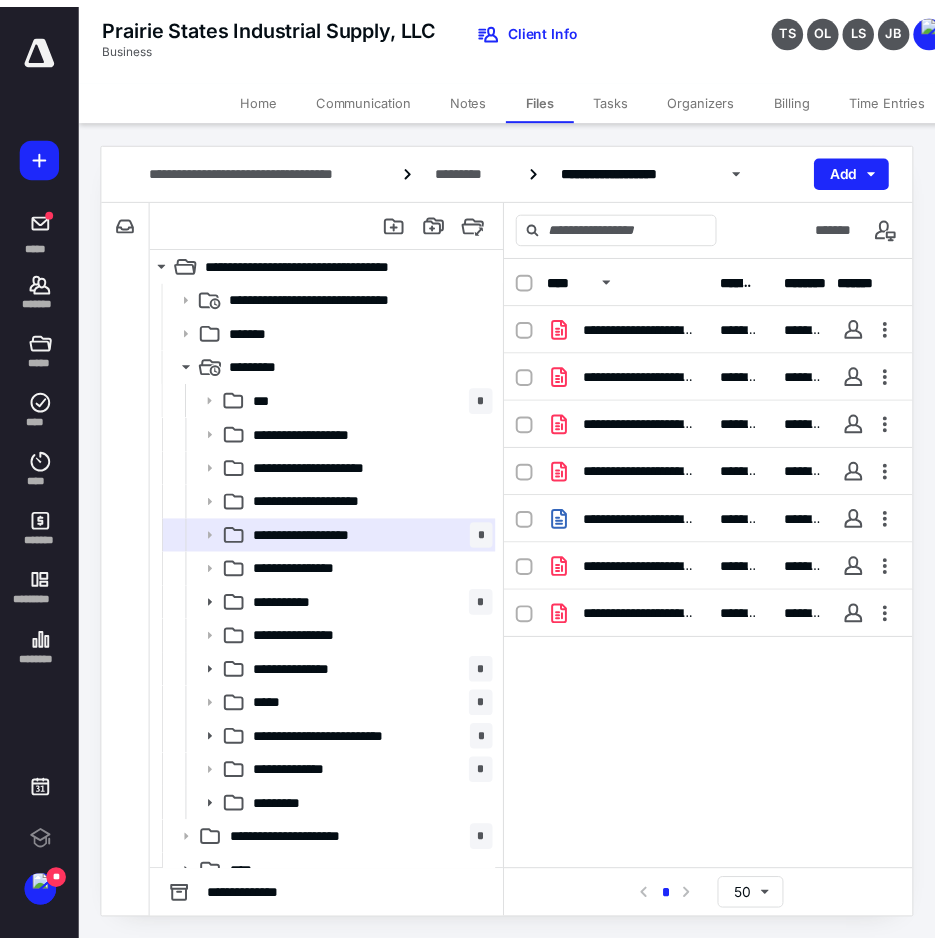 scroll, scrollTop: 0, scrollLeft: 0, axis: both 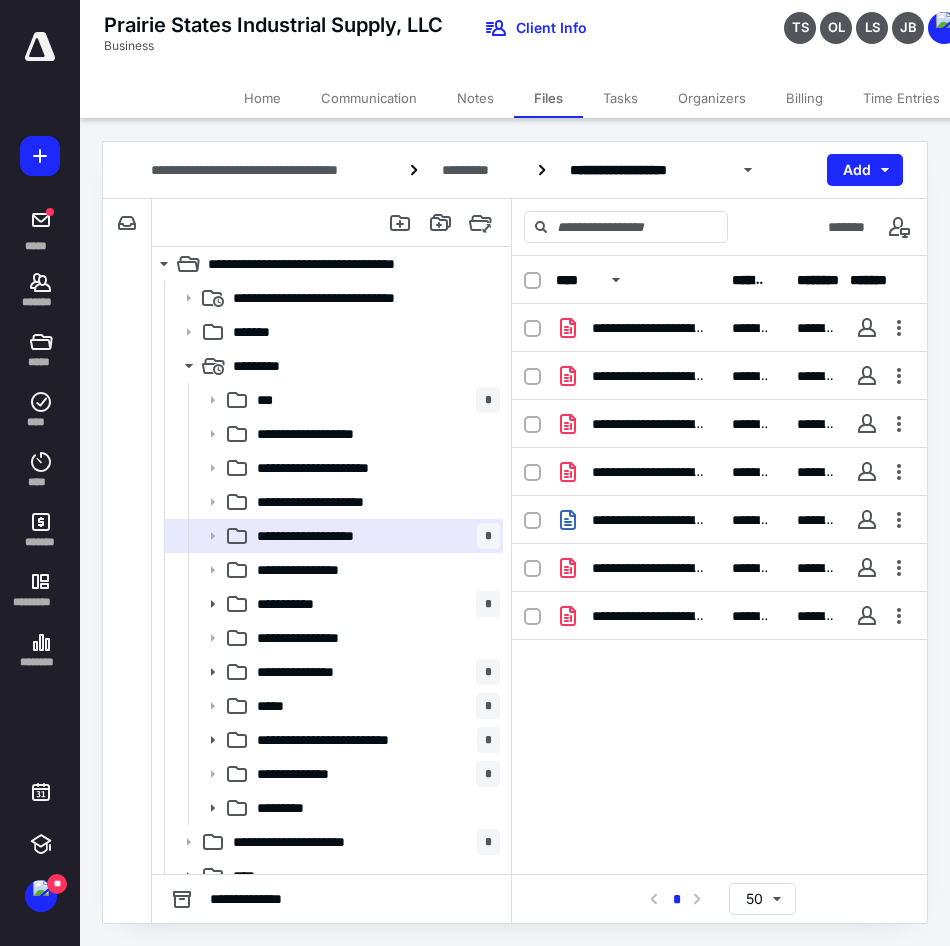 click on "**********" at bounding box center [127, 561] 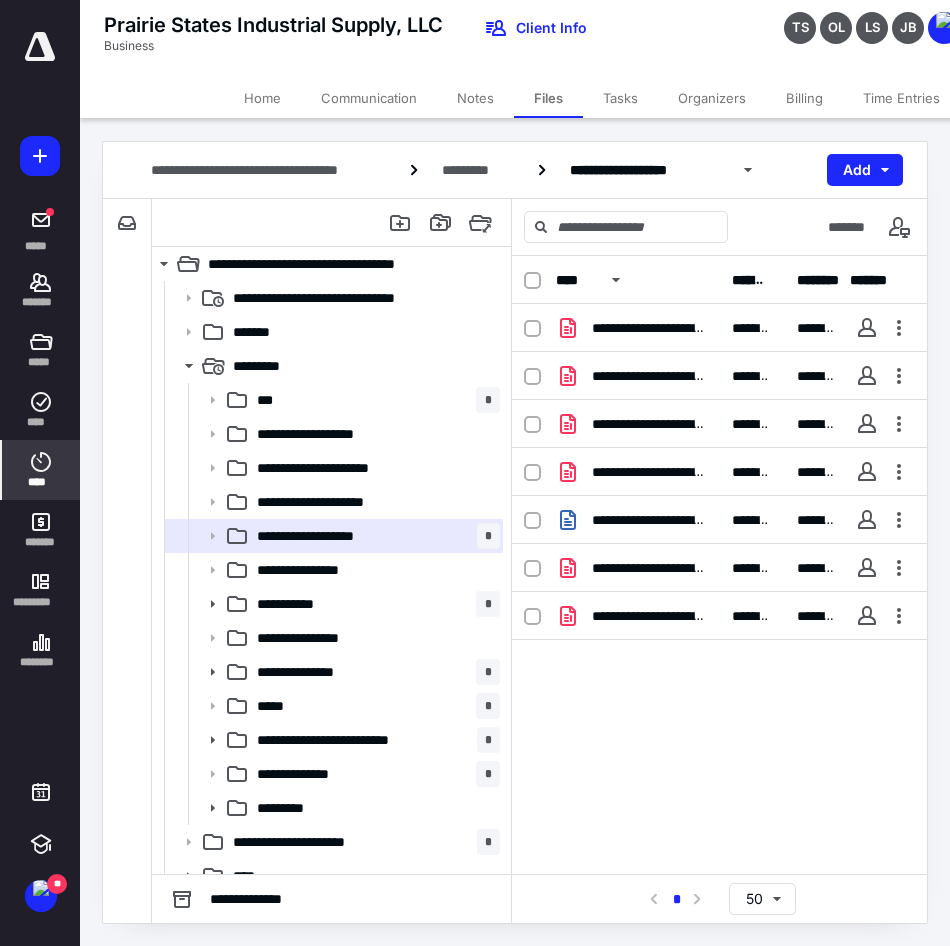 click on "****" at bounding box center (41, 482) 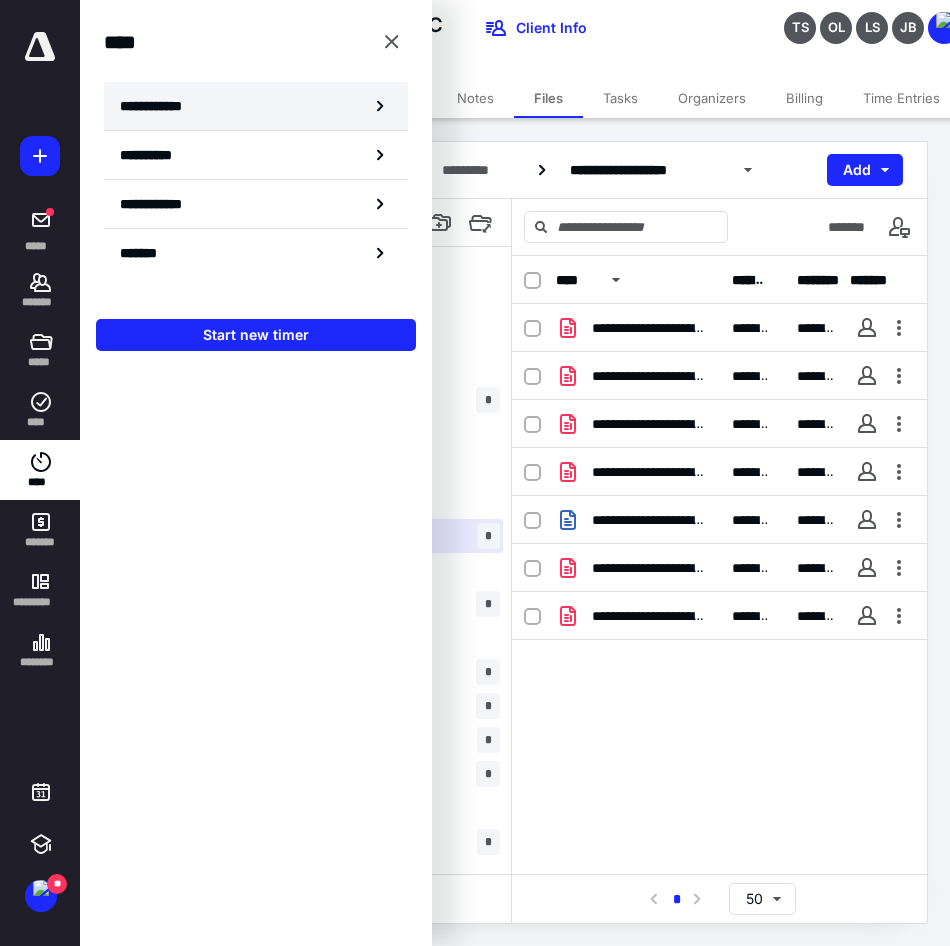 click on "**********" at bounding box center (162, 106) 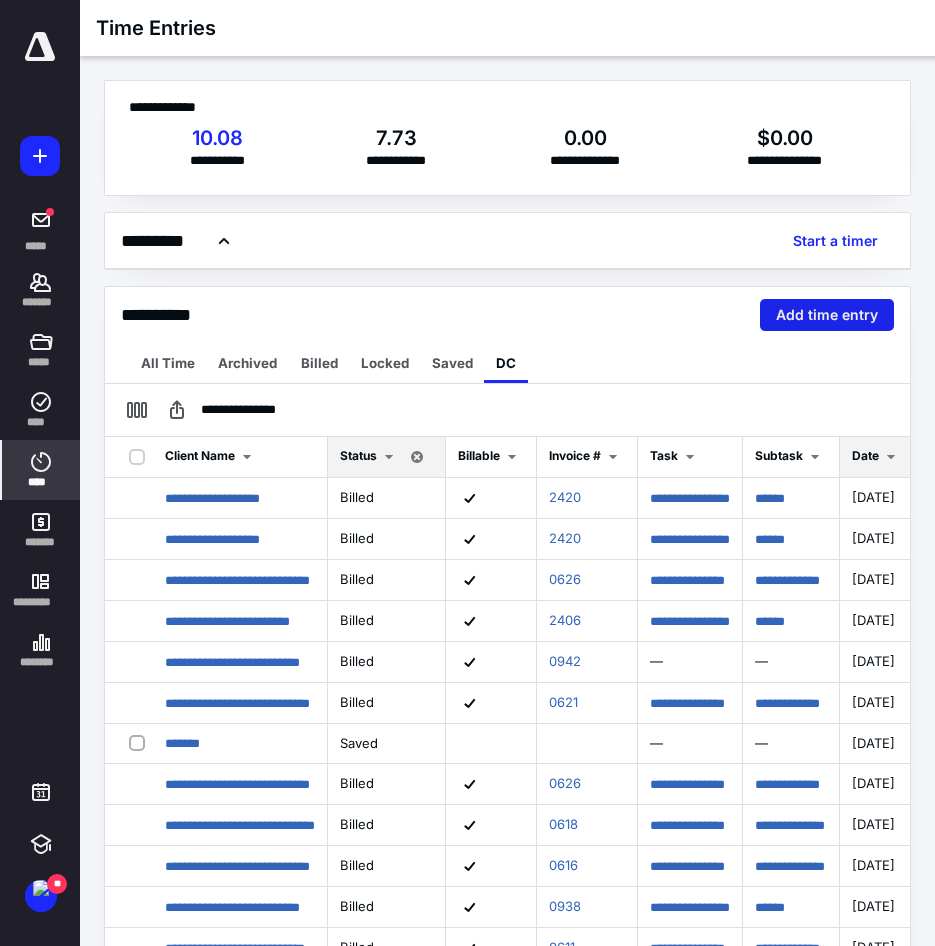 click on "Add time entry" at bounding box center (827, 315) 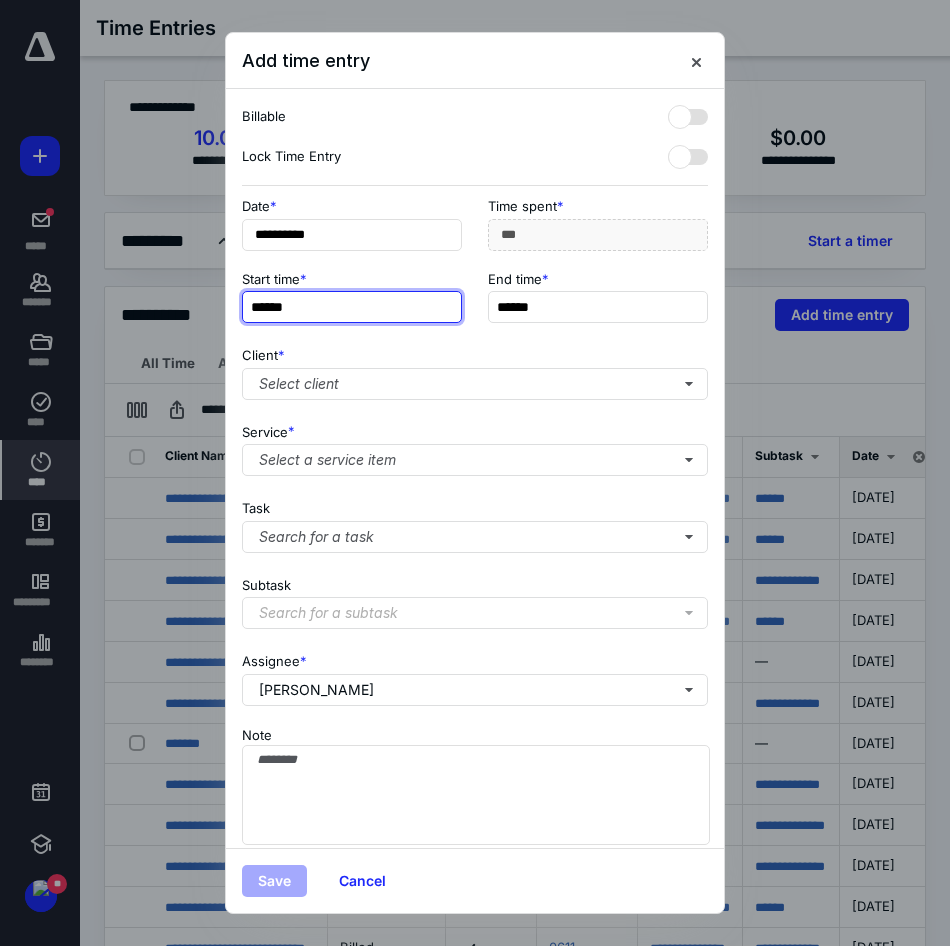 type on "******" 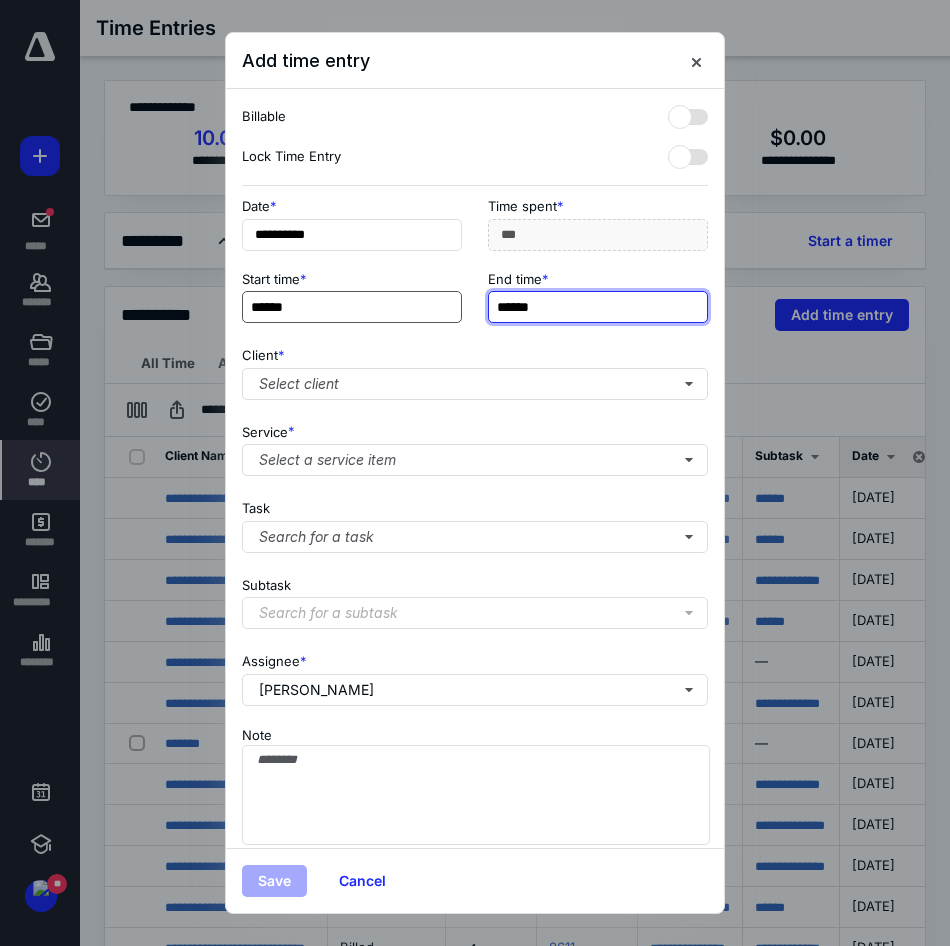 type on "***" 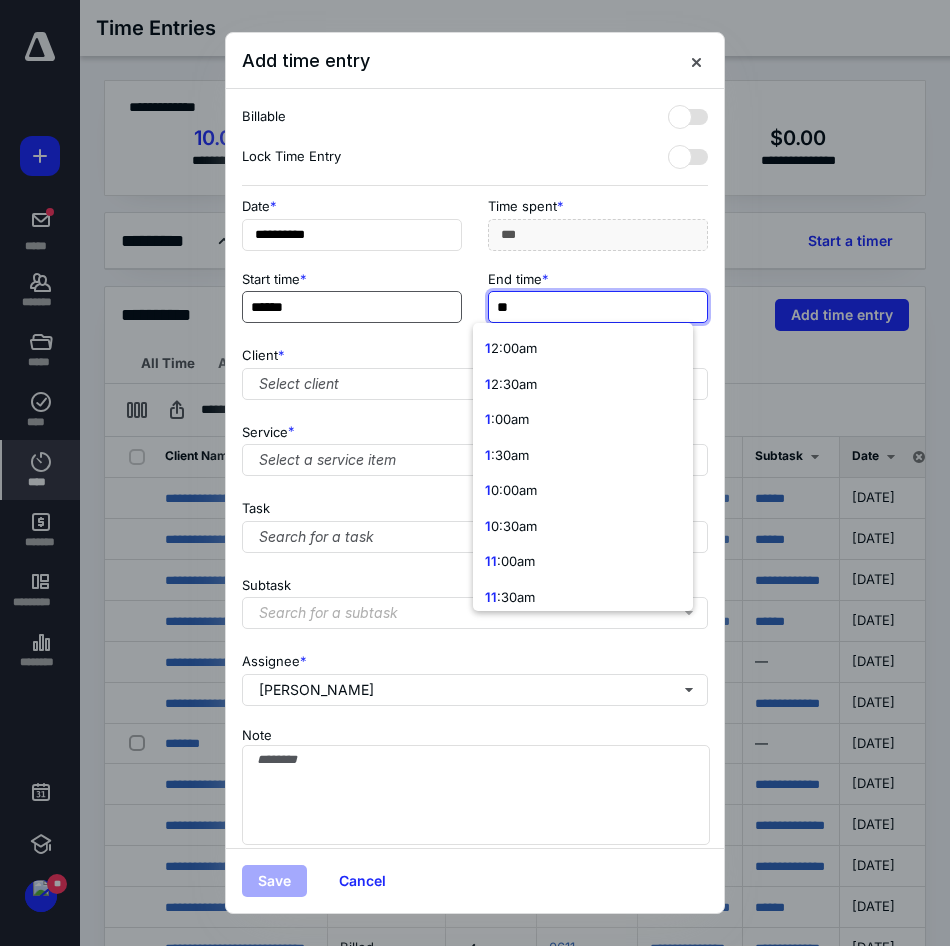 type on "**" 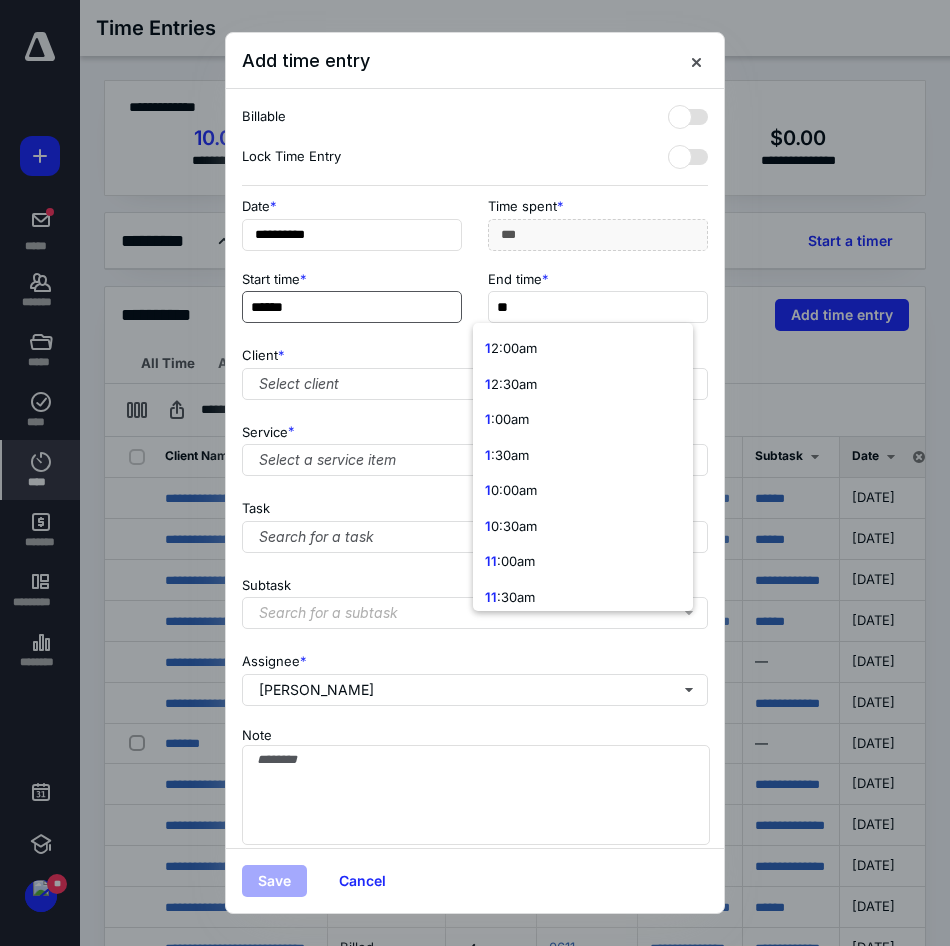 type on "*******" 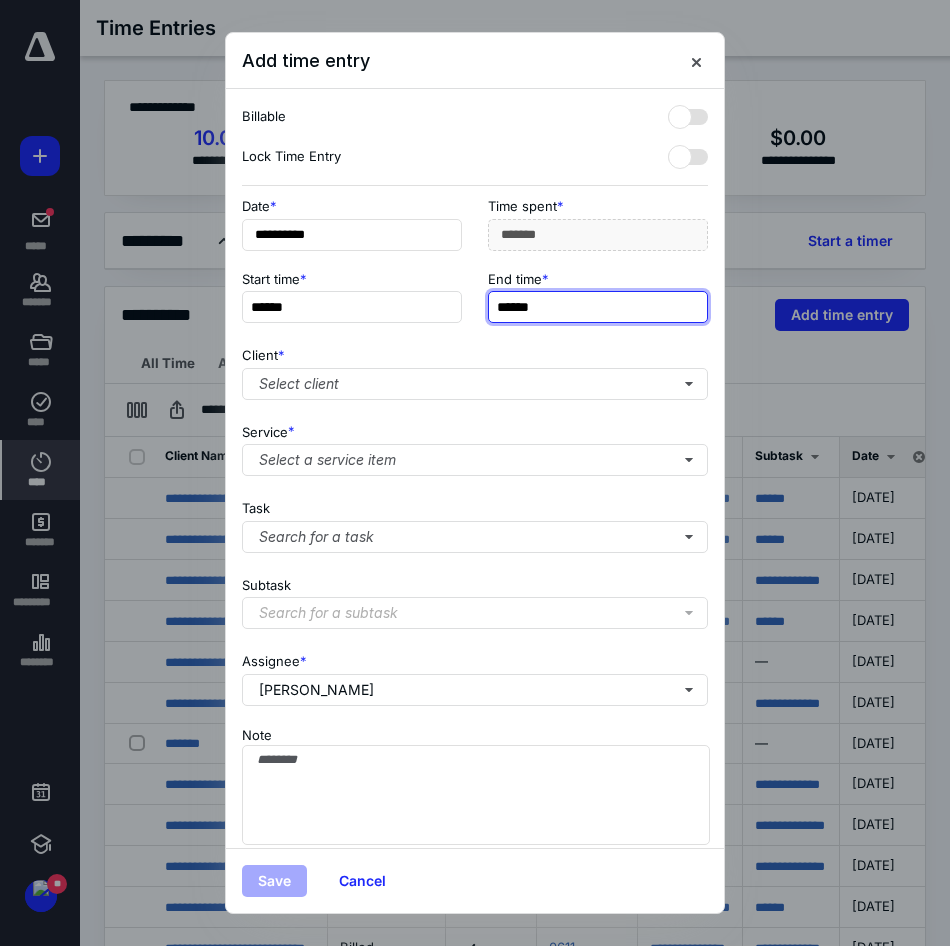 type on "******" 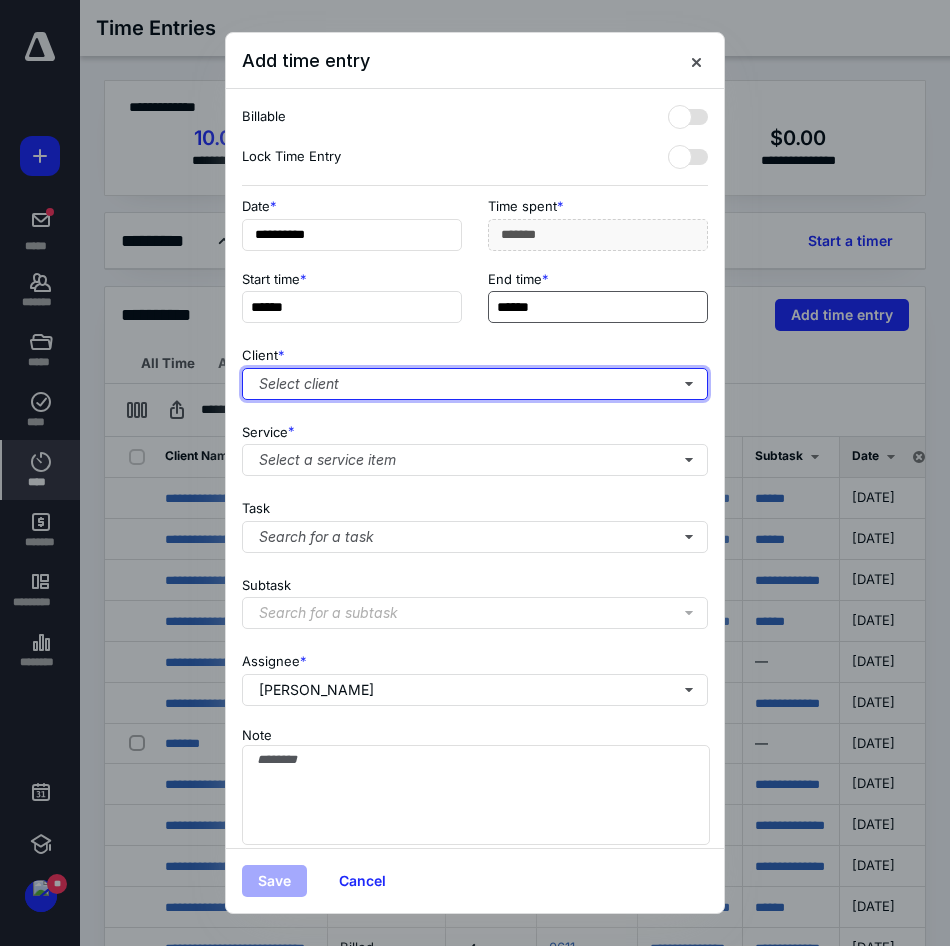 type on "***" 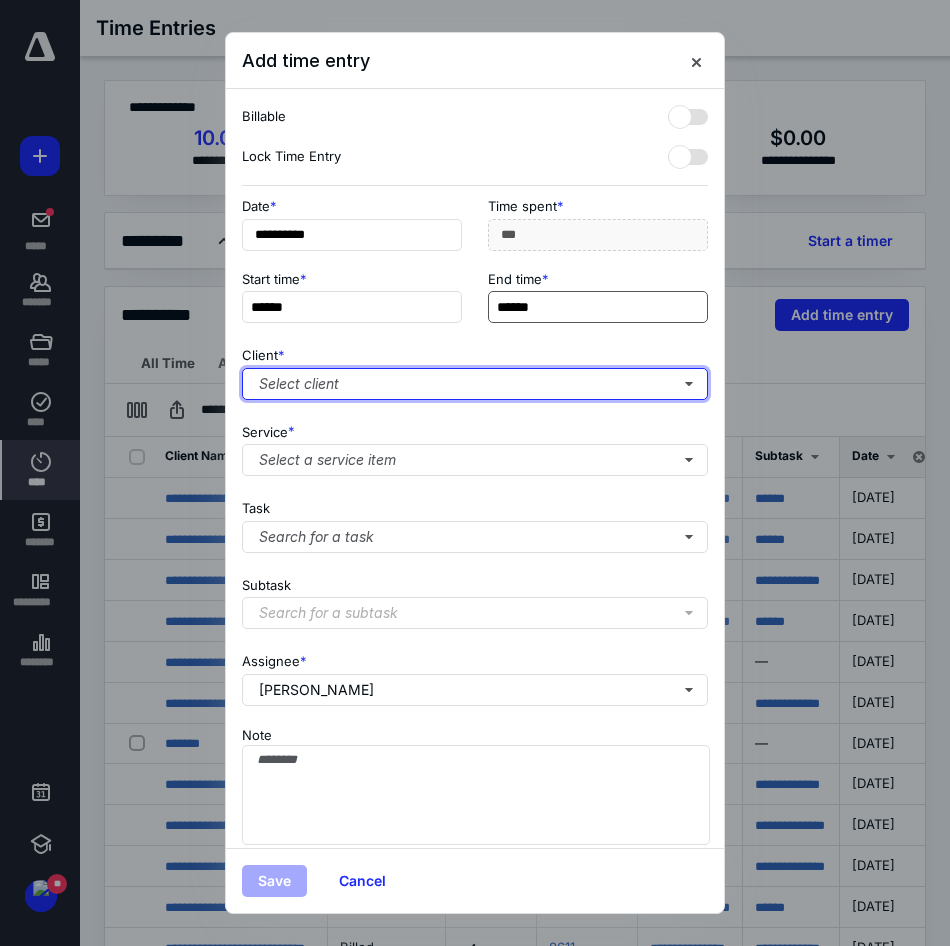 type 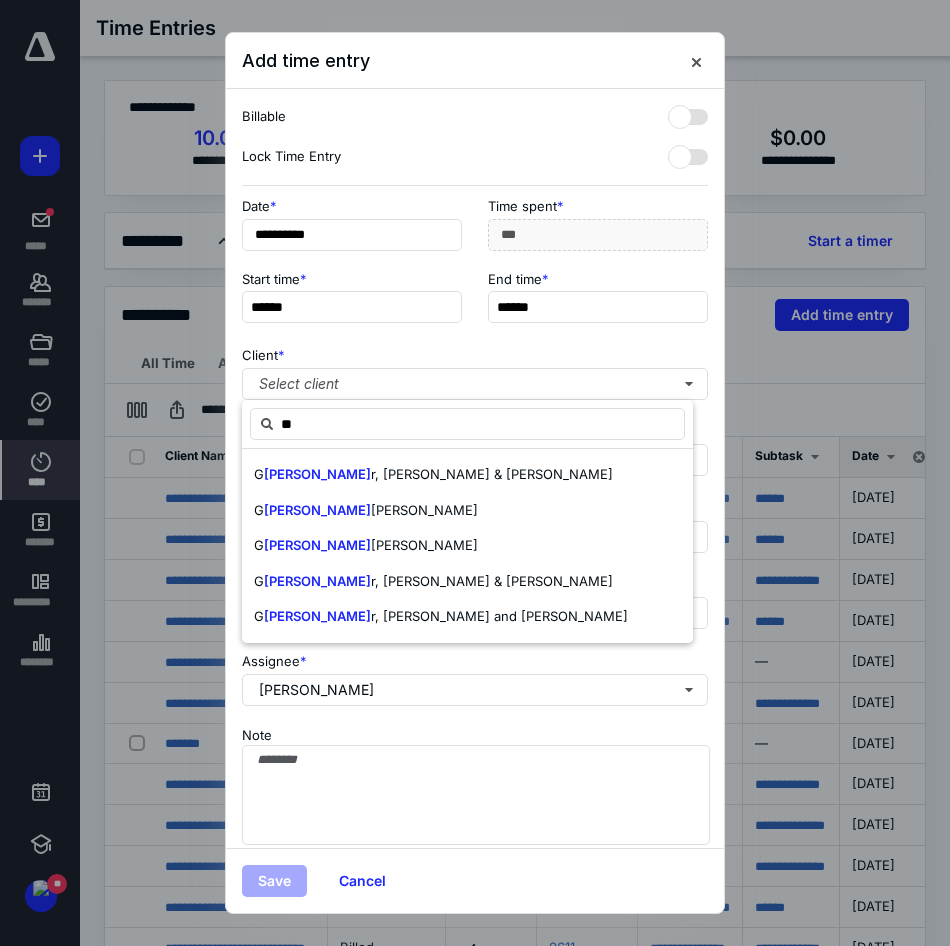 type on "*" 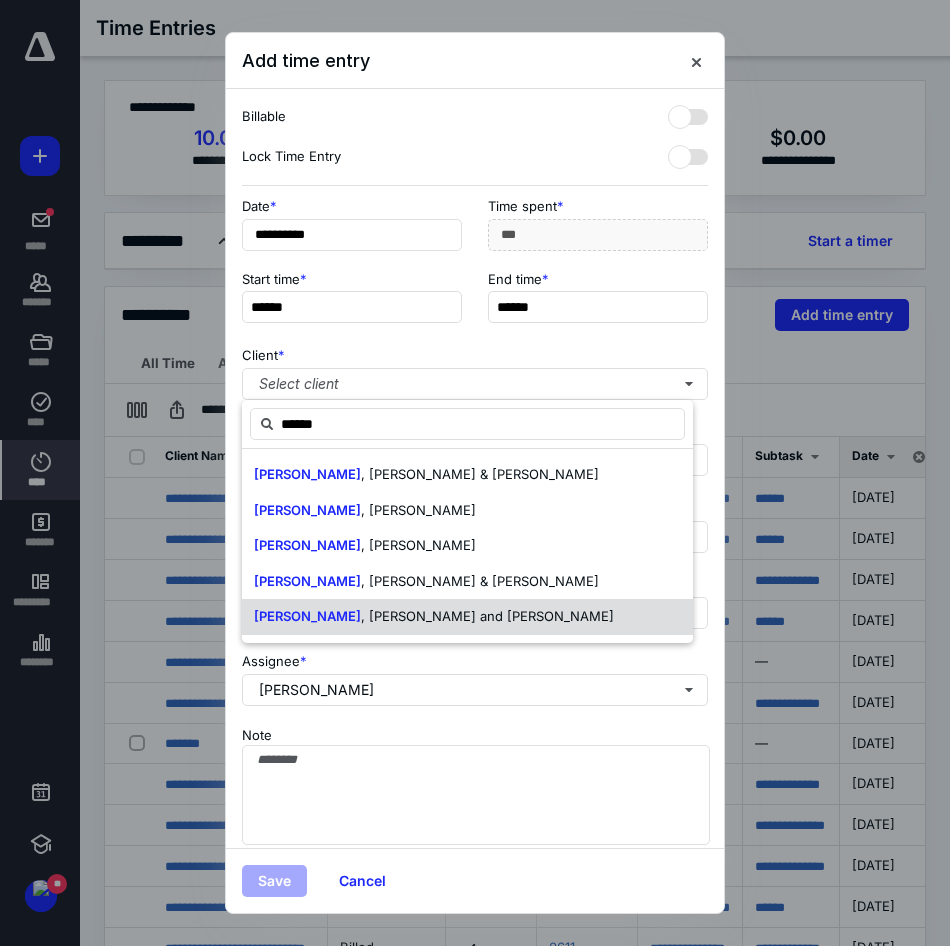 click on "[PERSON_NAME]" at bounding box center [307, 616] 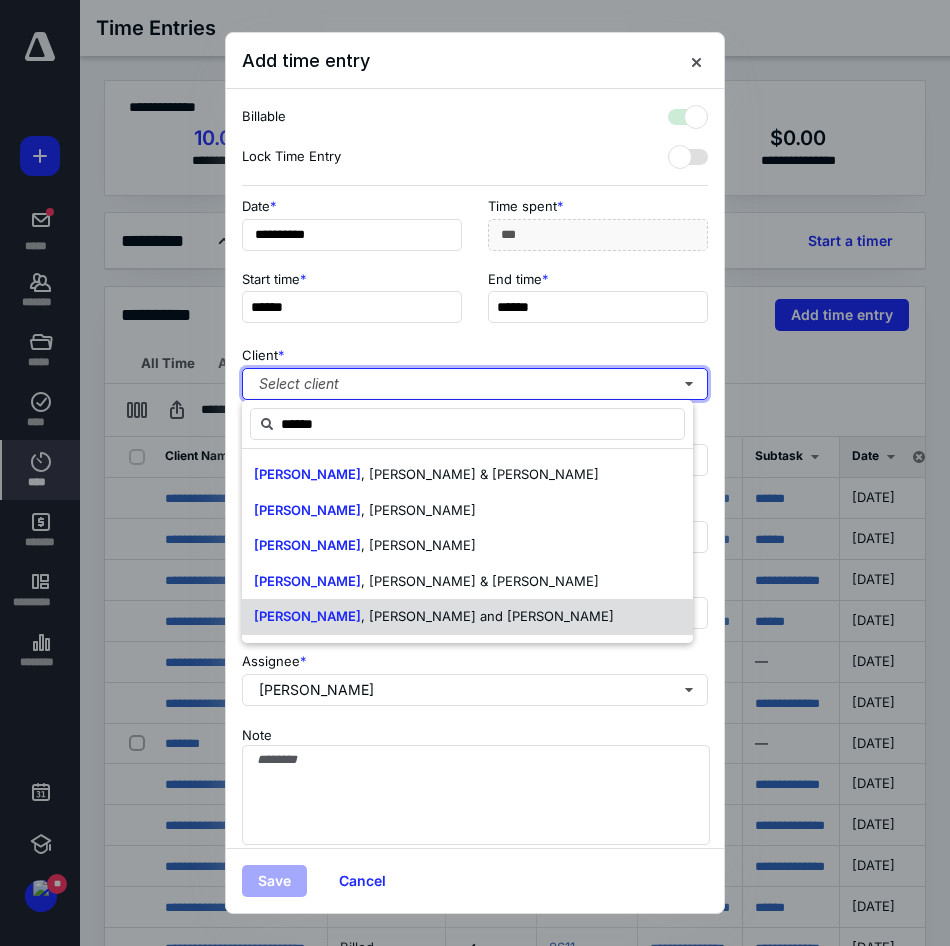 checkbox on "true" 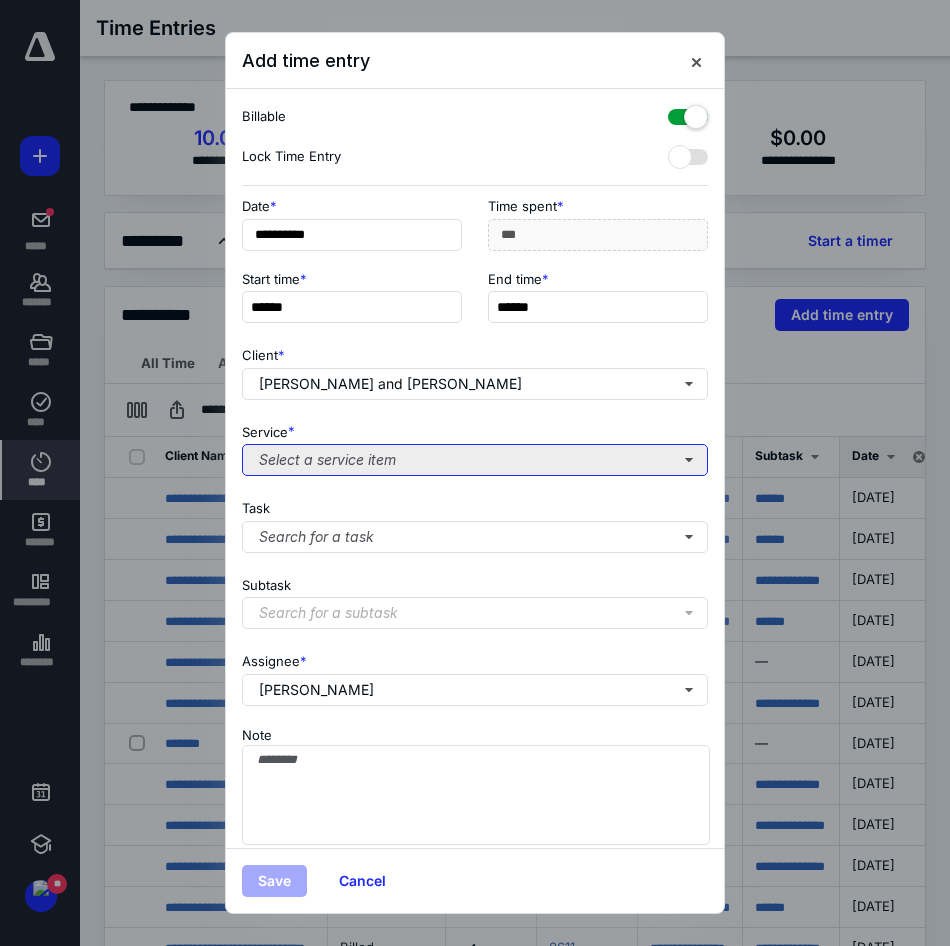 click on "Select a service item" at bounding box center [475, 460] 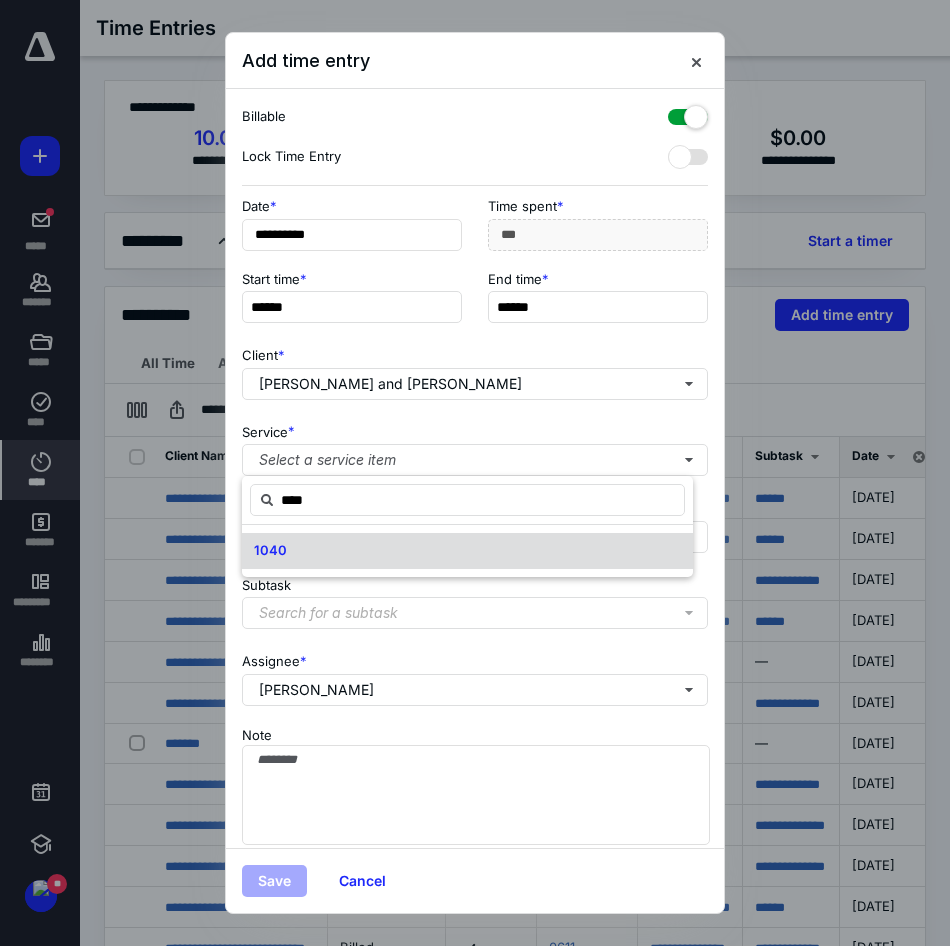 click on "1040" at bounding box center [270, 551] 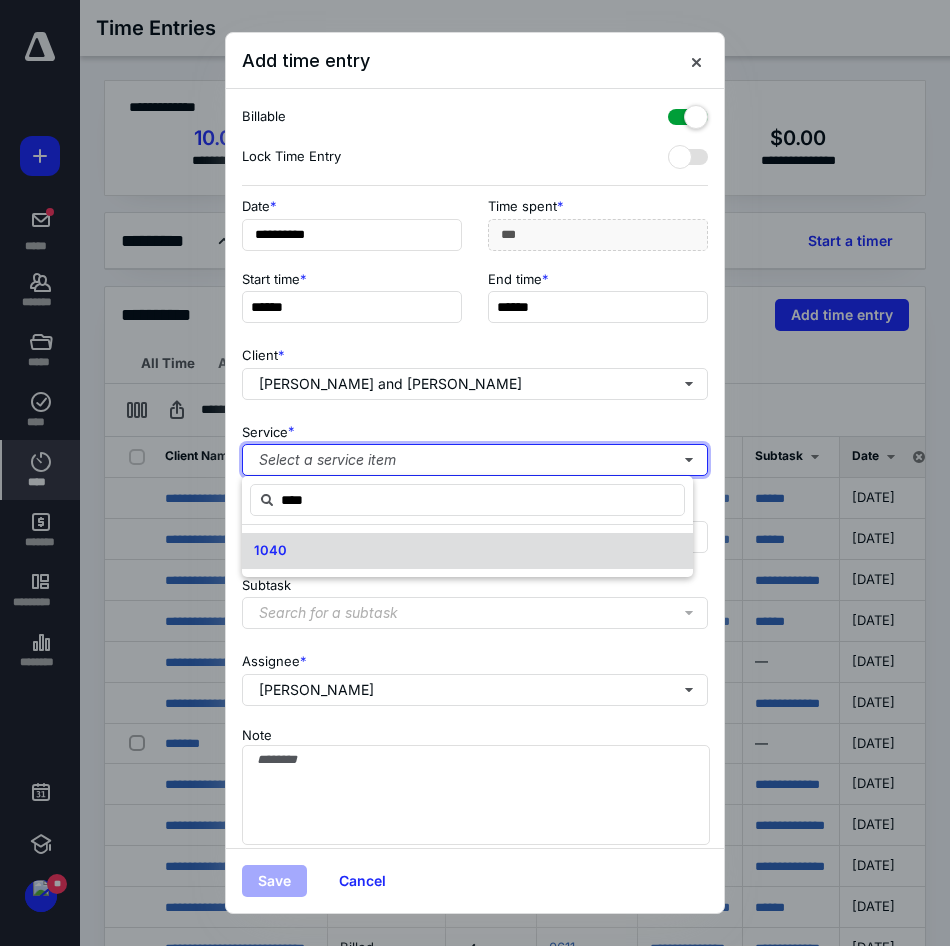 type 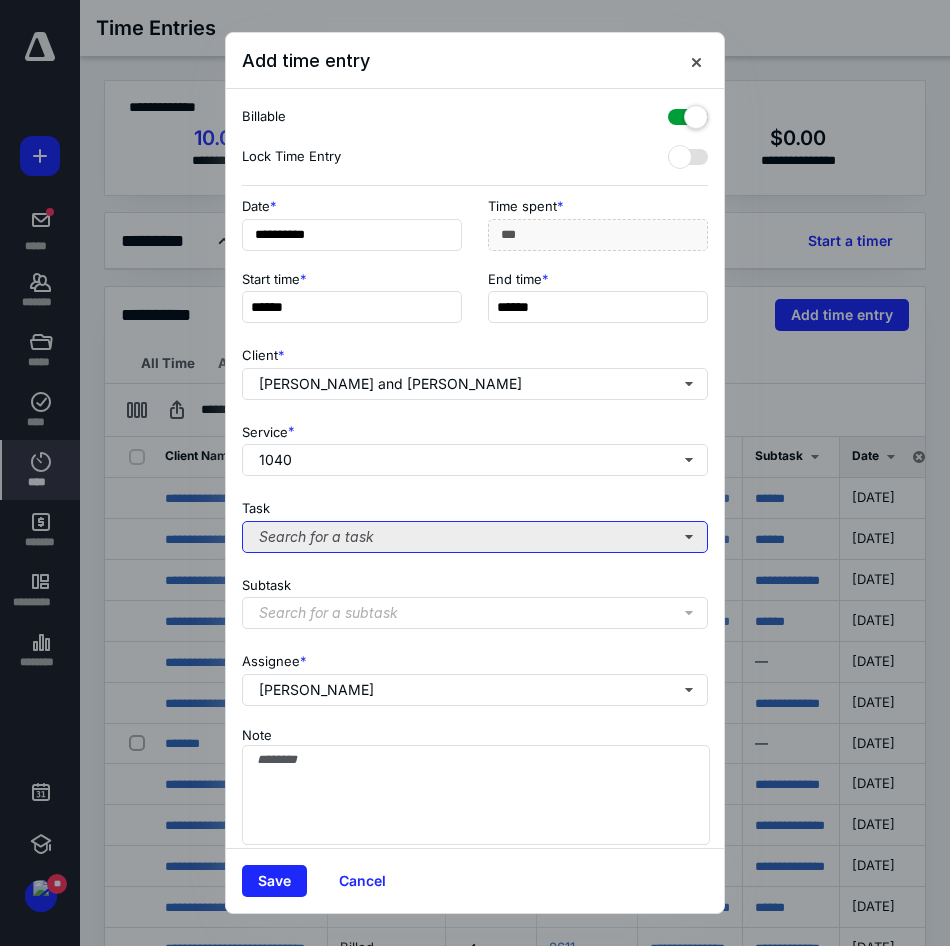 click on "Search for a task" at bounding box center (475, 537) 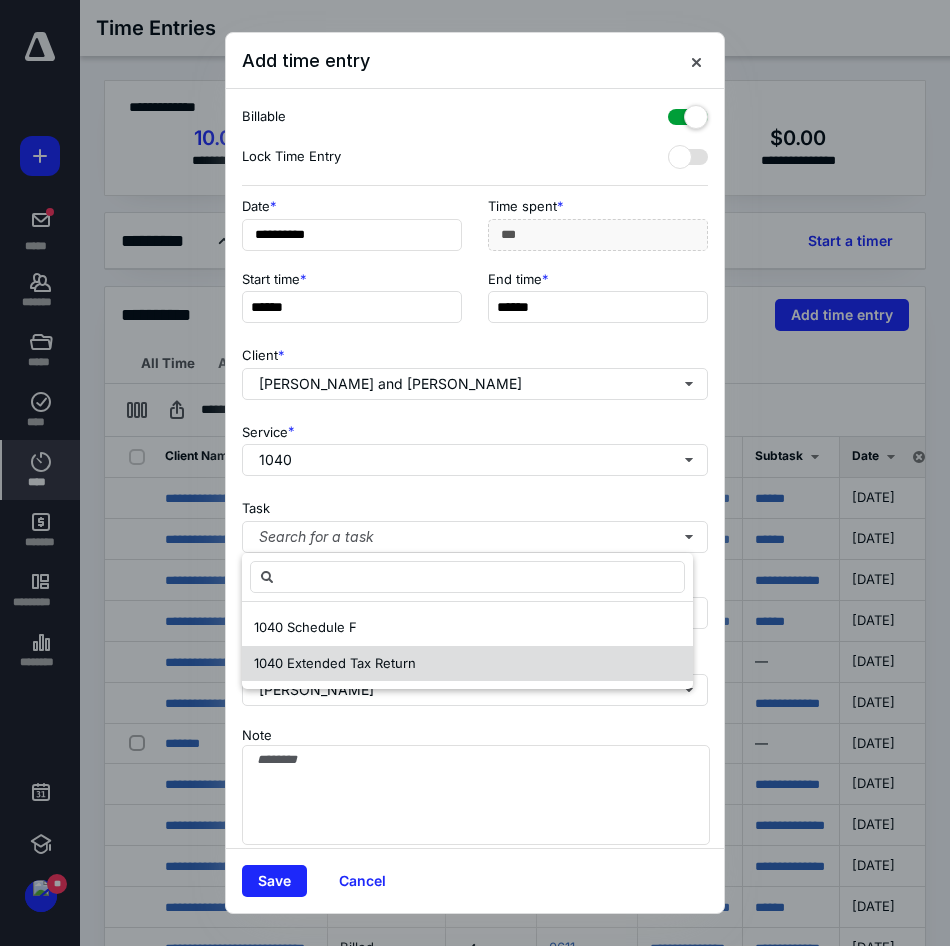 click on "1040 Extended Tax Return" at bounding box center [335, 663] 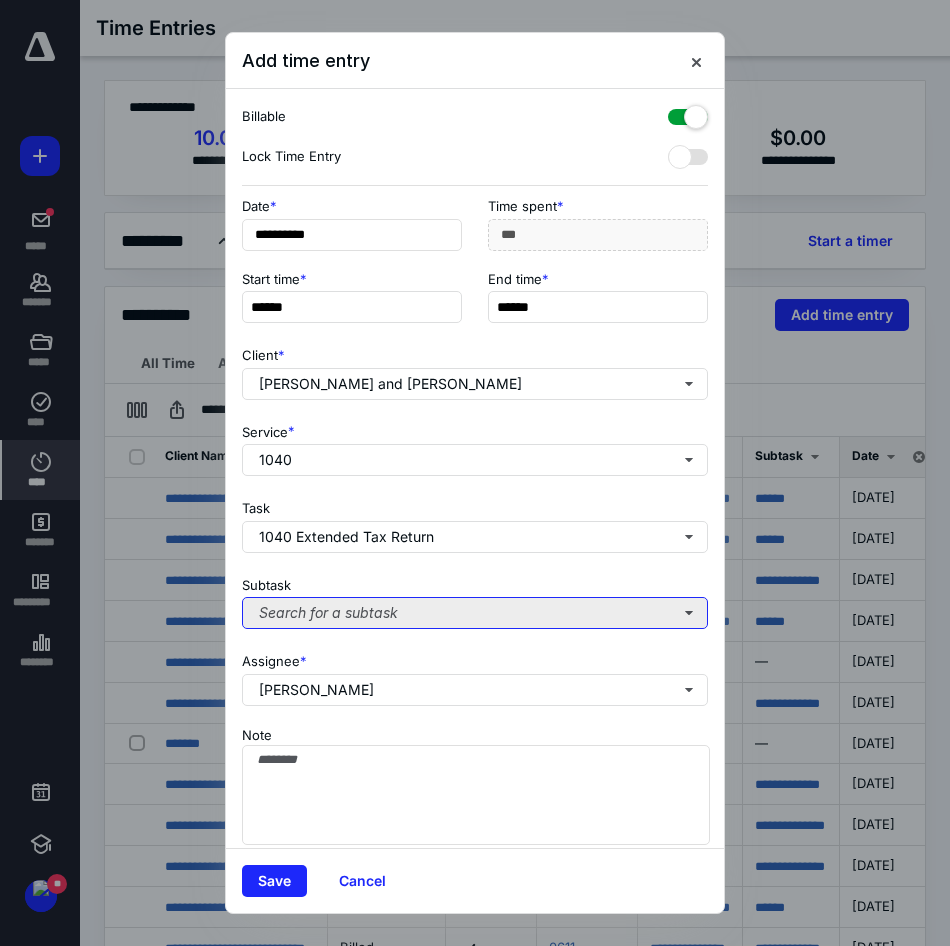 click on "Search for a subtask" at bounding box center (475, 613) 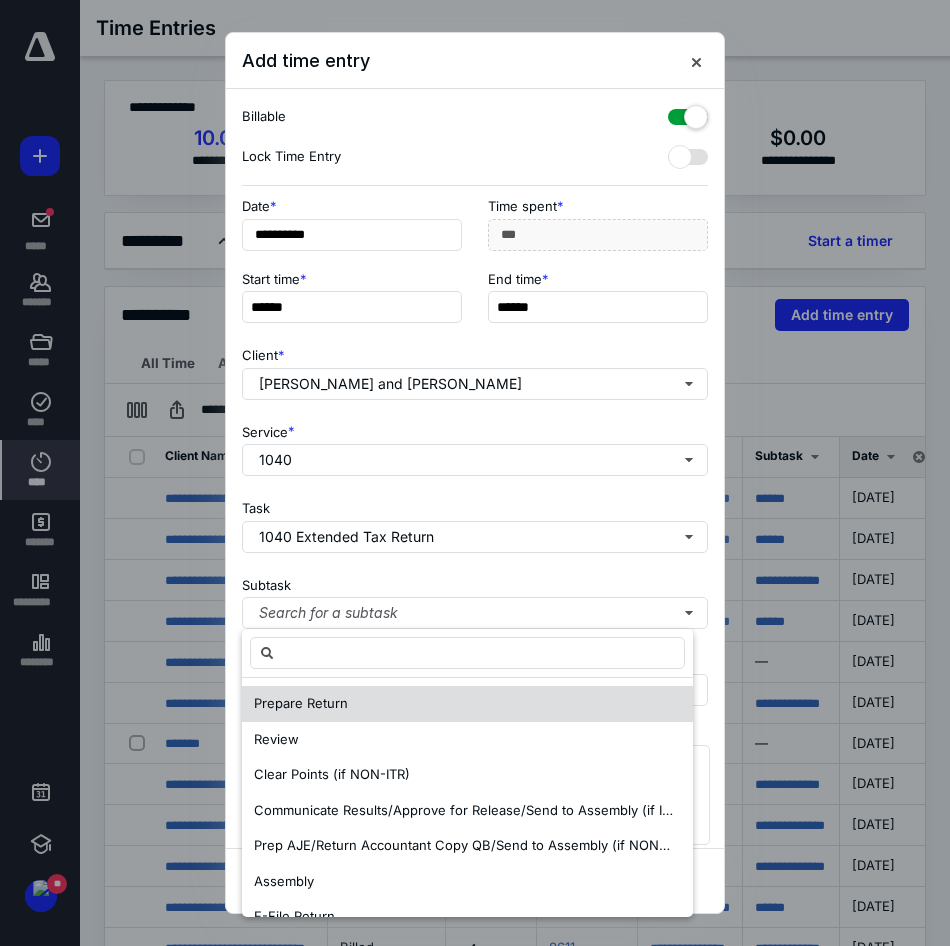 click on "Prepare Return" at bounding box center [301, 703] 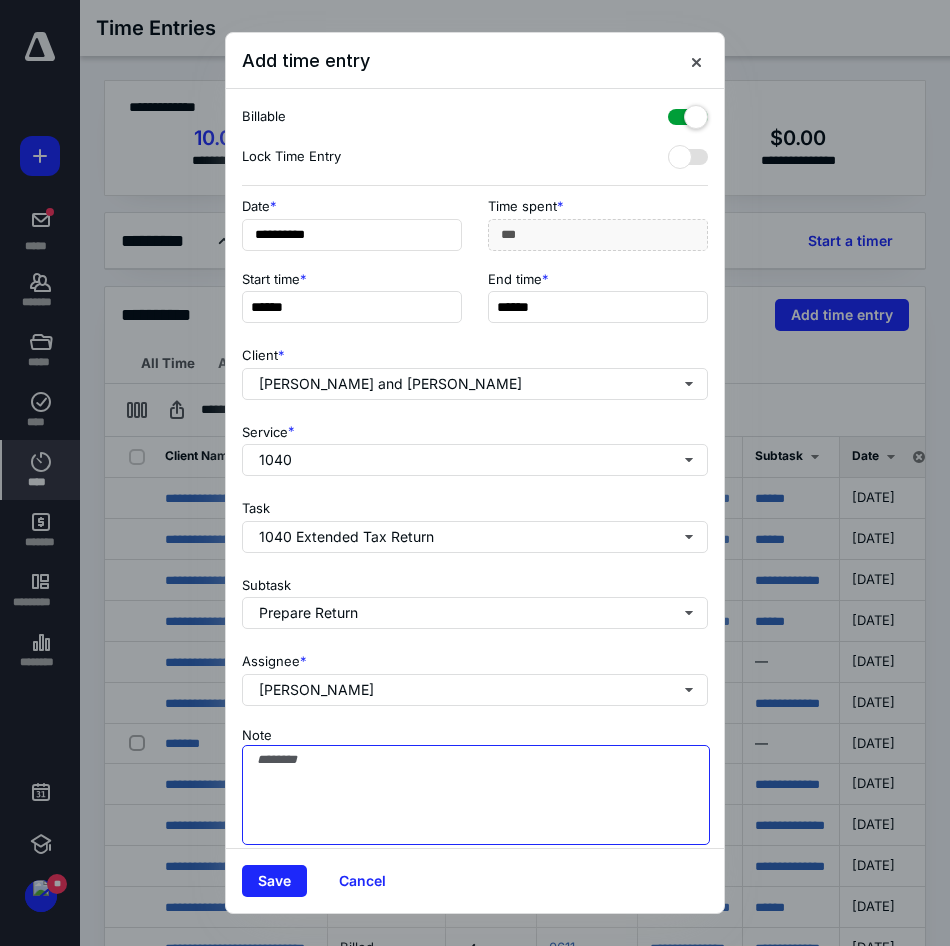 click on "Note" at bounding box center (476, 795) 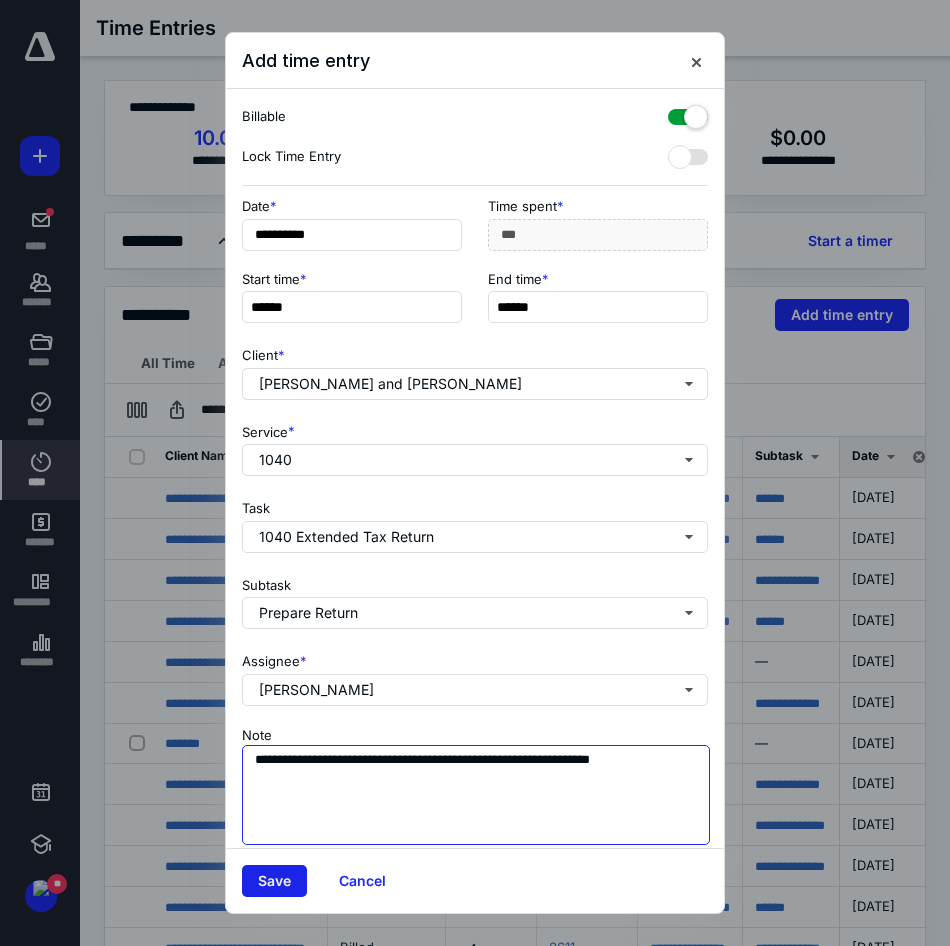 type on "**********" 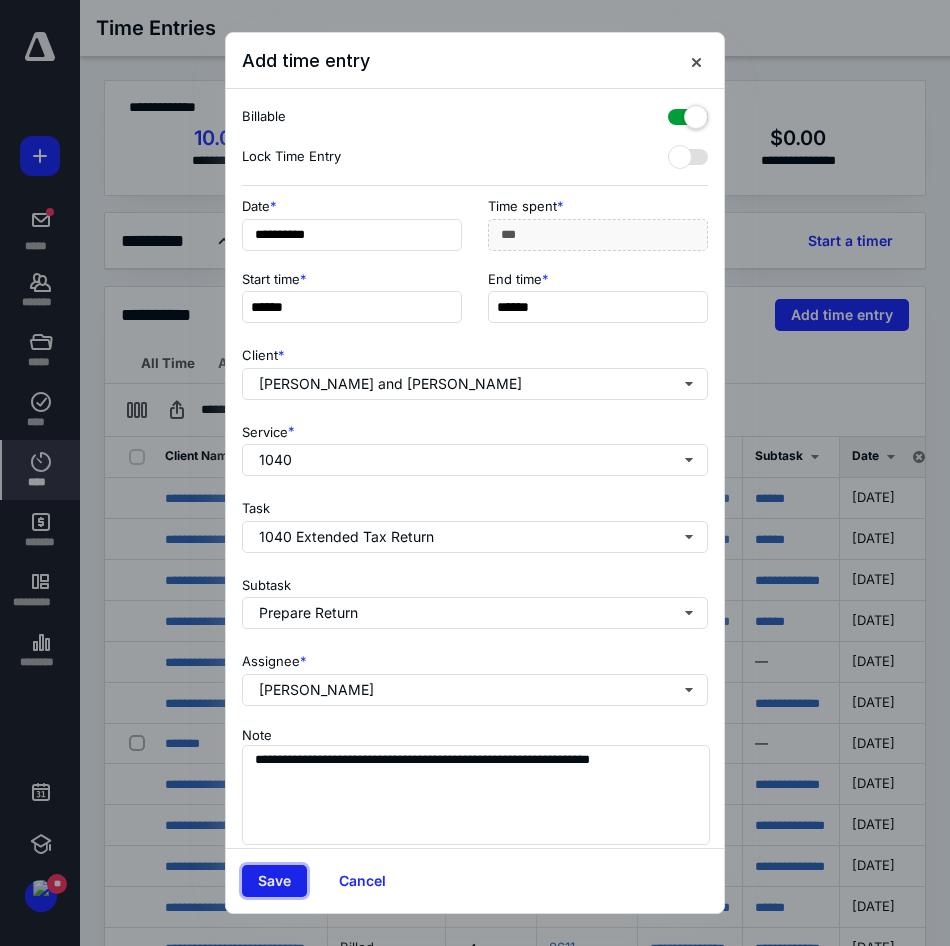 click on "Save" at bounding box center [274, 881] 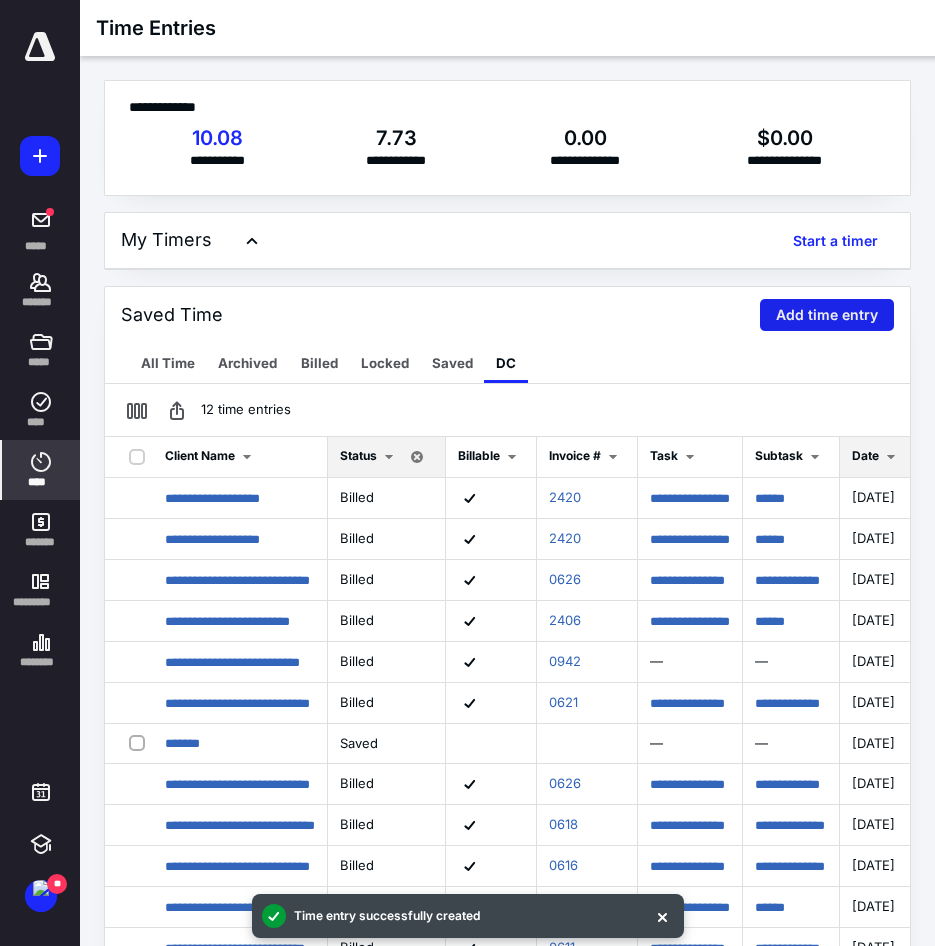 click on "Add time entry" at bounding box center (827, 315) 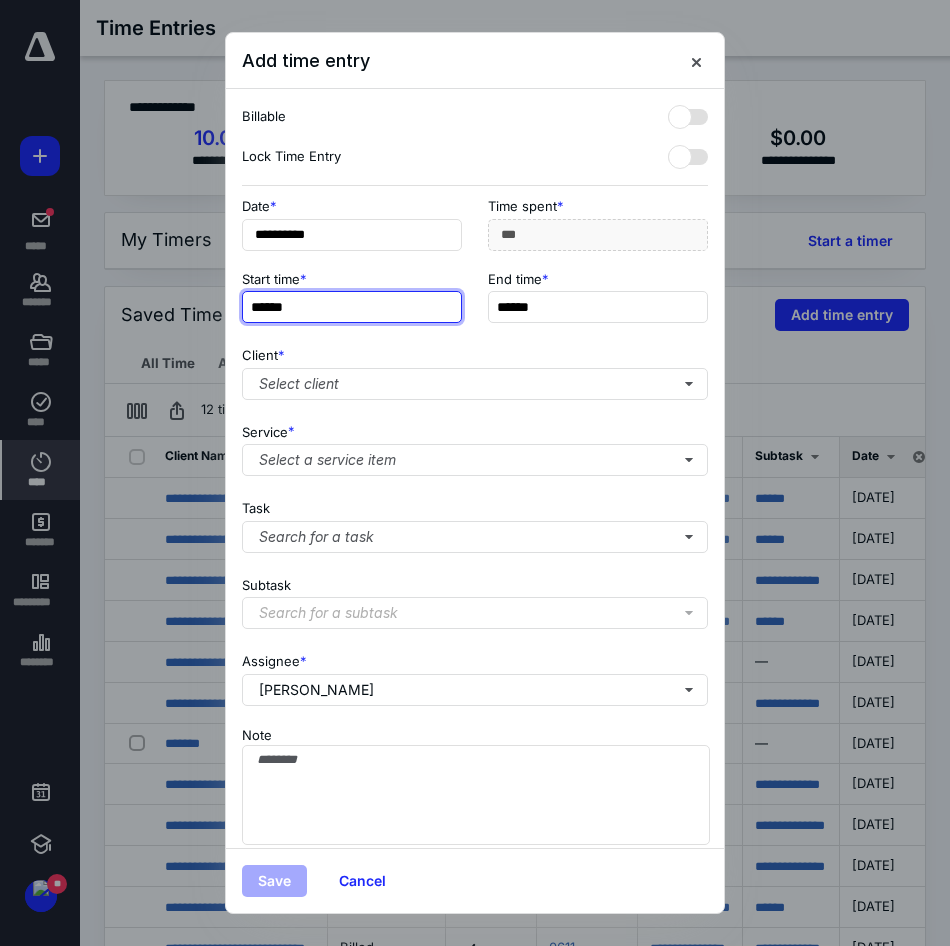 click on "******" at bounding box center [352, 307] 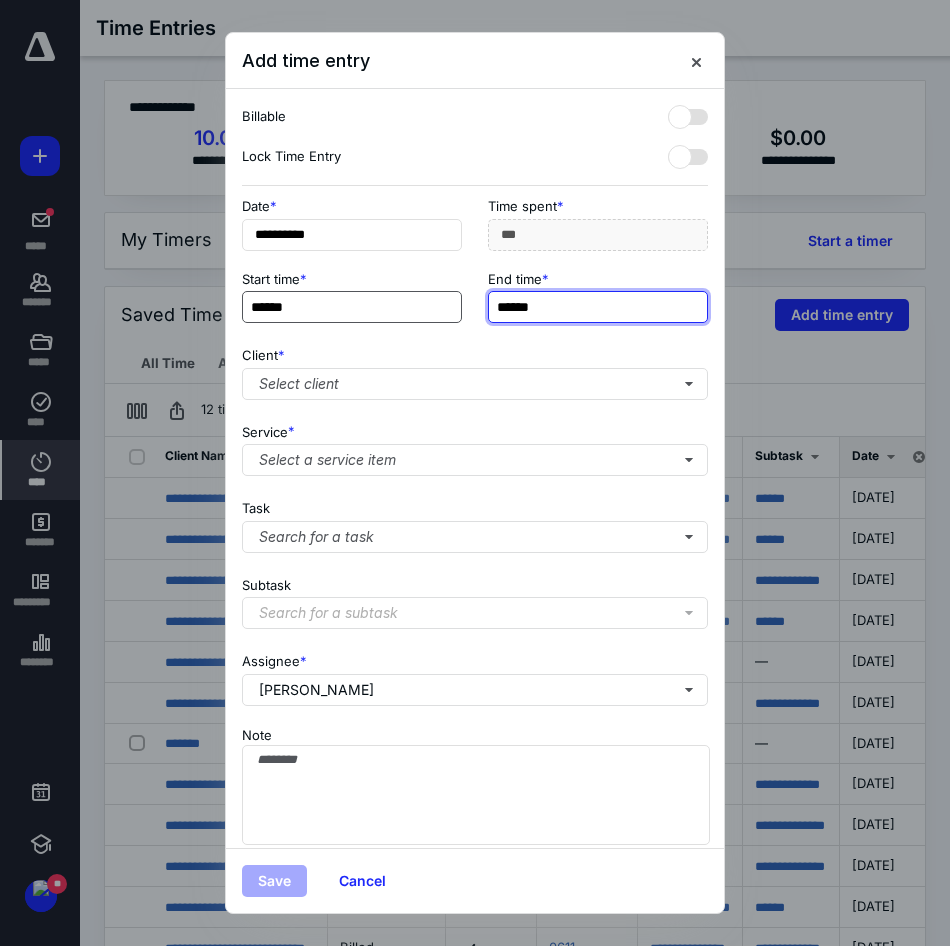 type on "***" 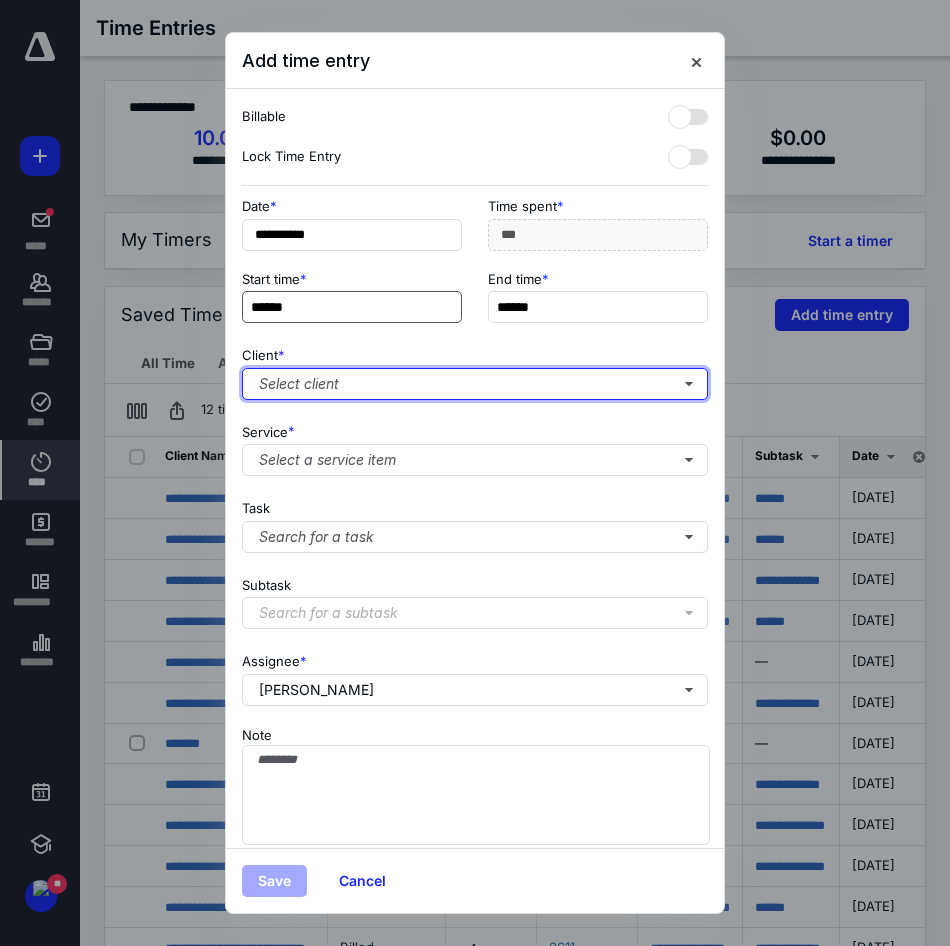 type on "******" 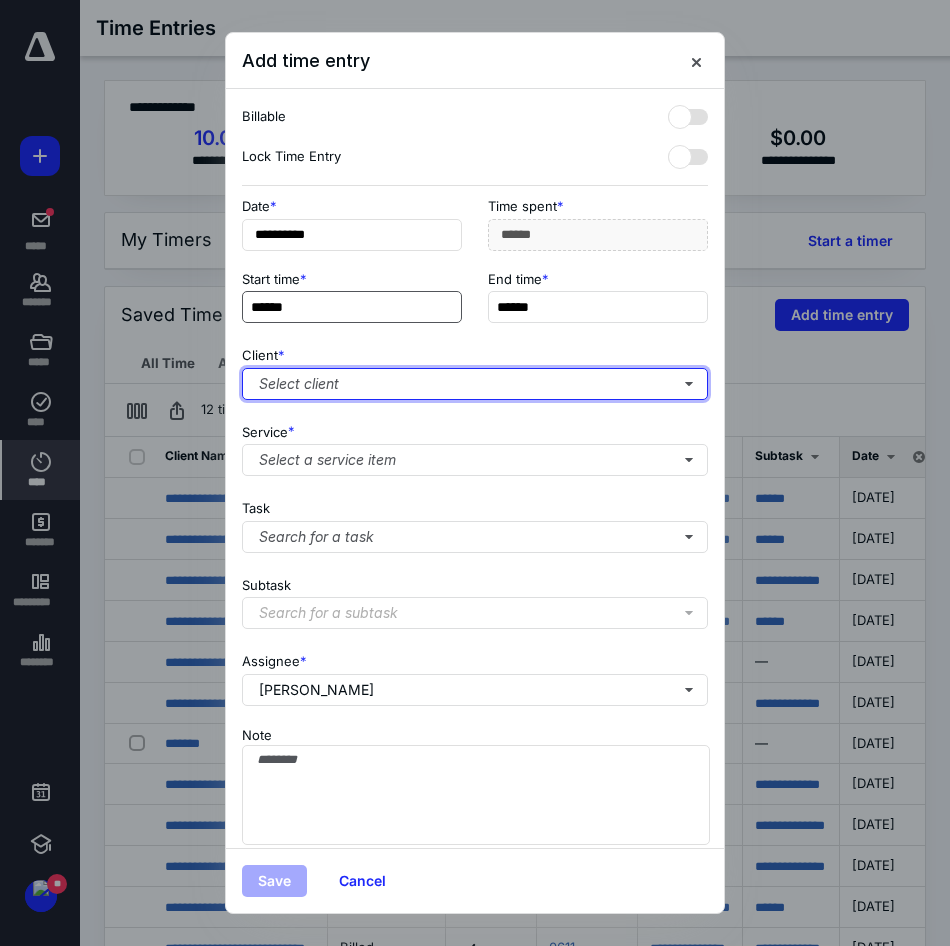 type 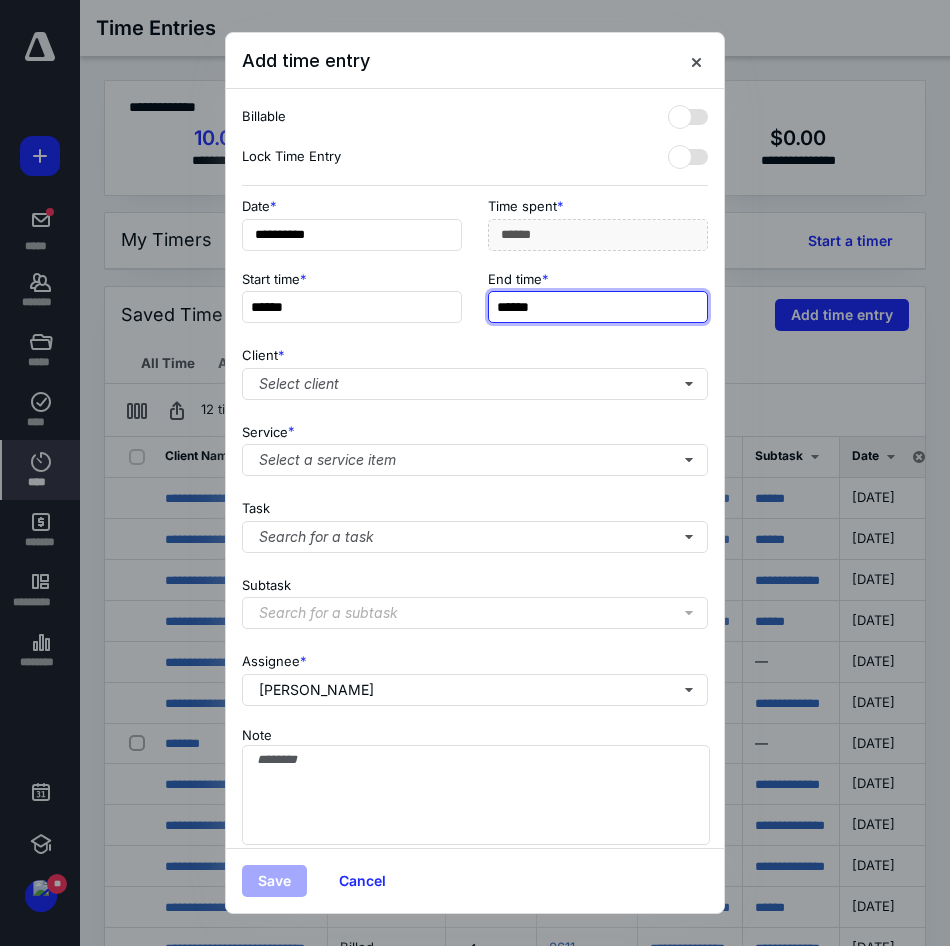 click on "******" at bounding box center (598, 307) 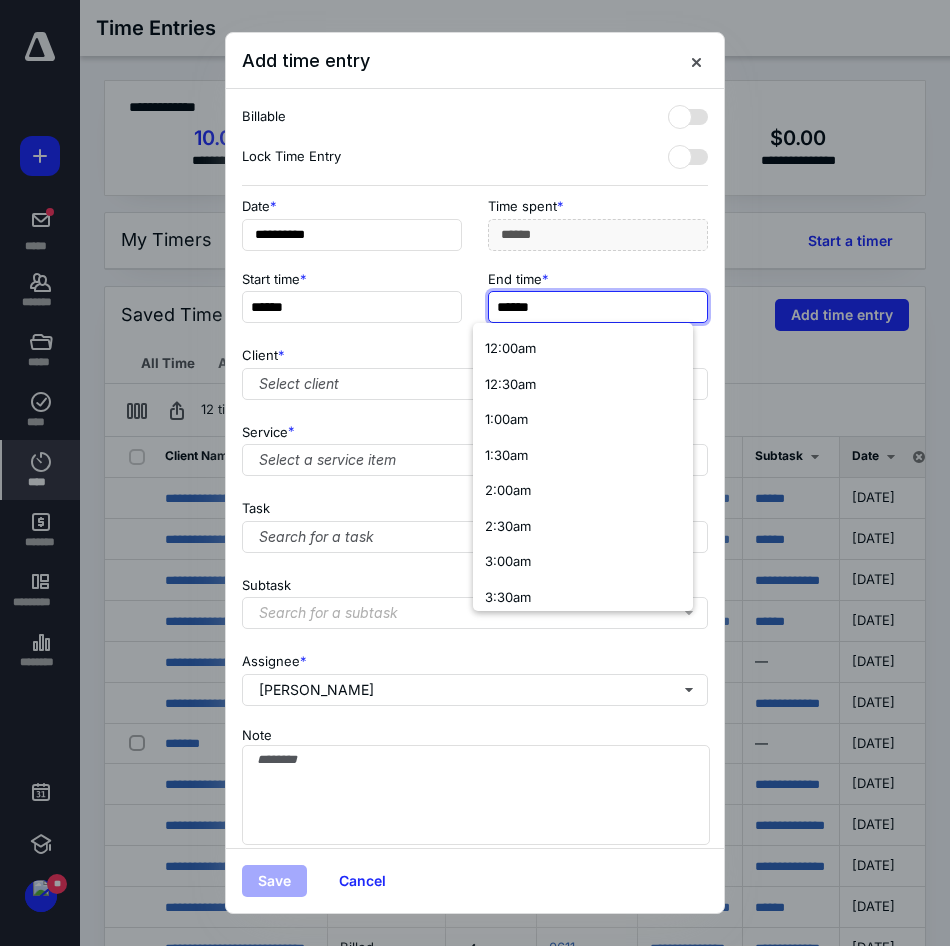 click on "******" at bounding box center [598, 307] 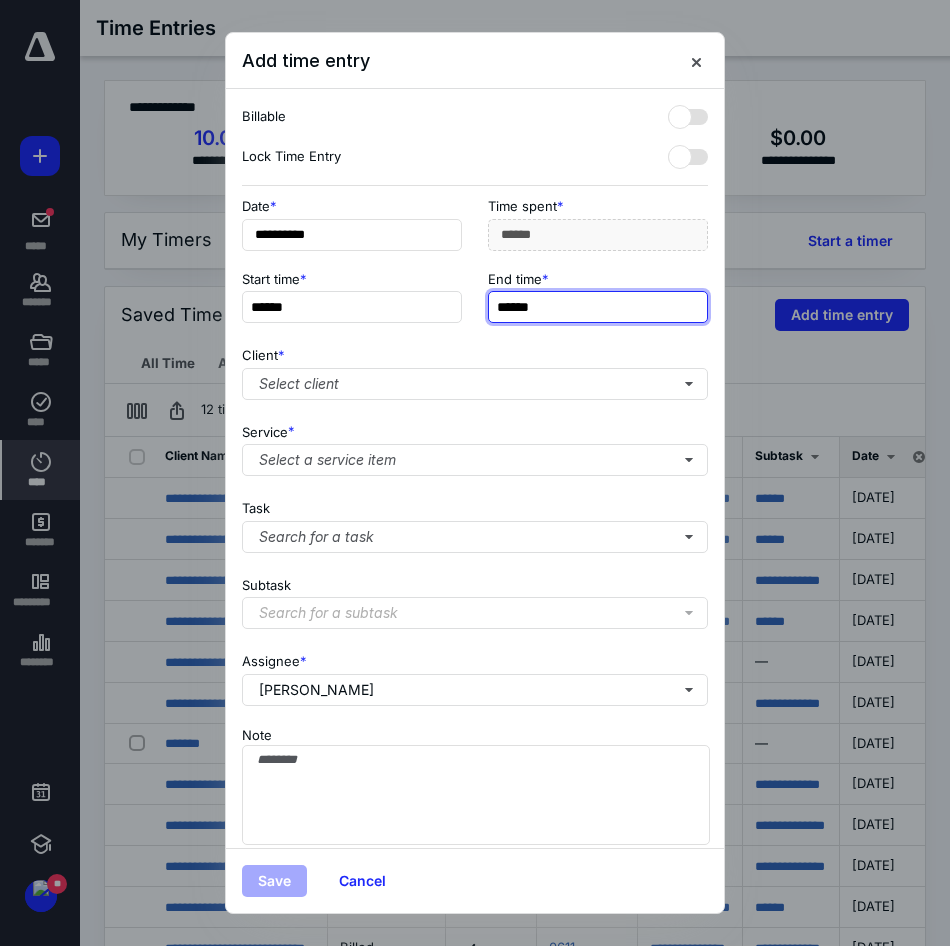 type on "******" 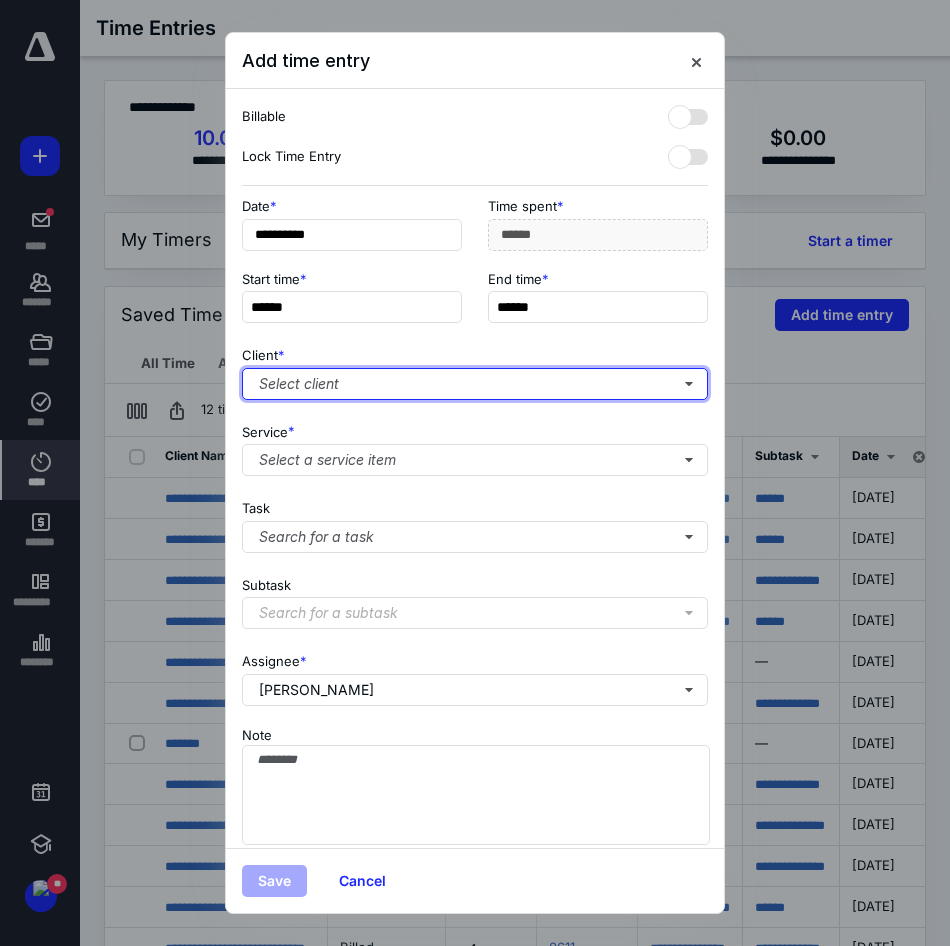 type on "***" 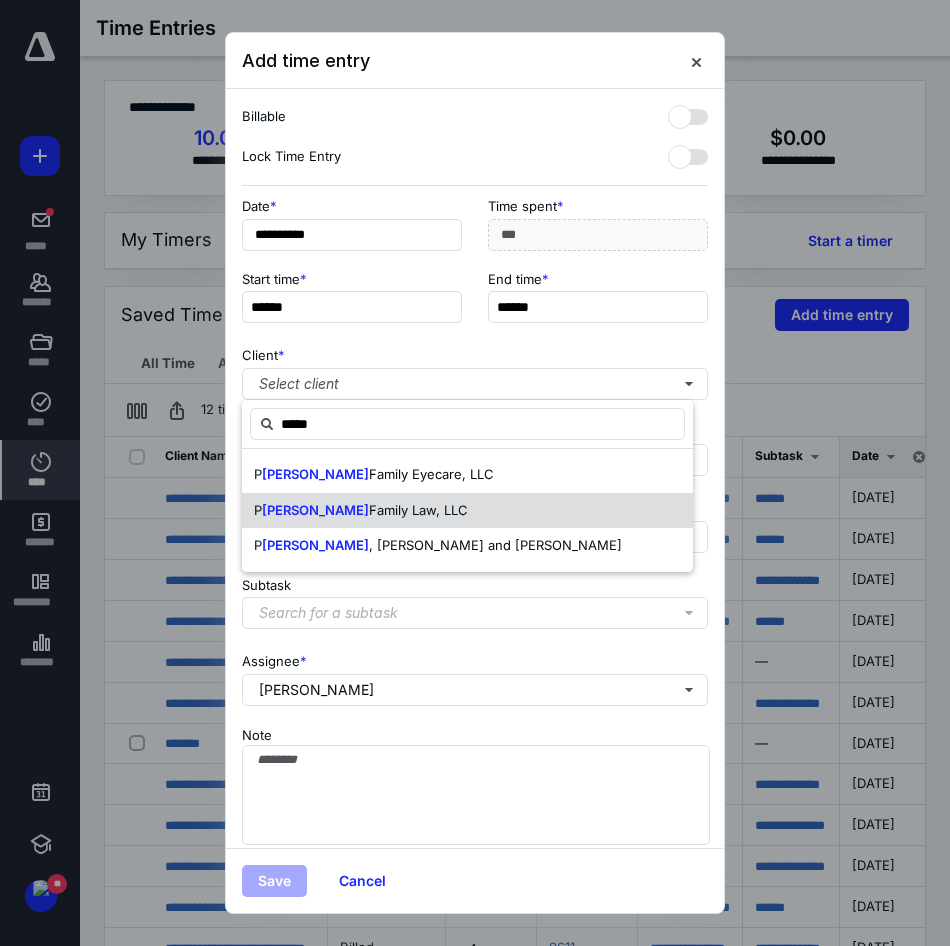 click on "Family Law, LLC" at bounding box center [418, 510] 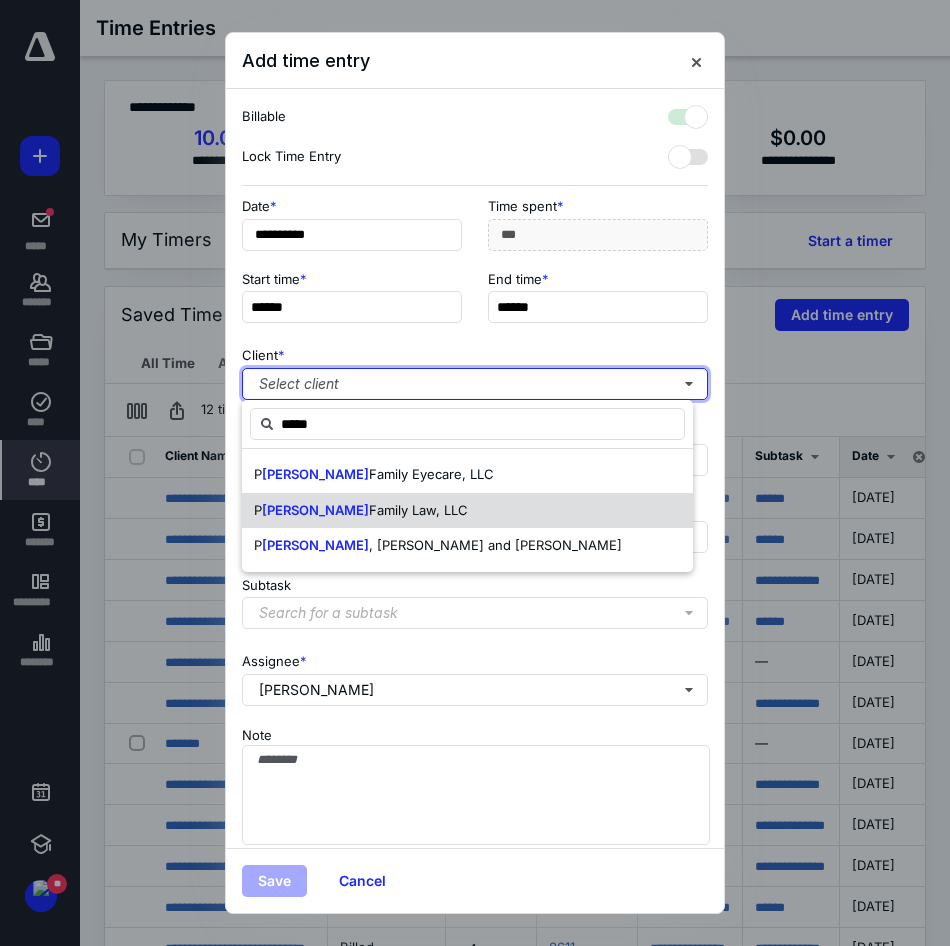 checkbox on "true" 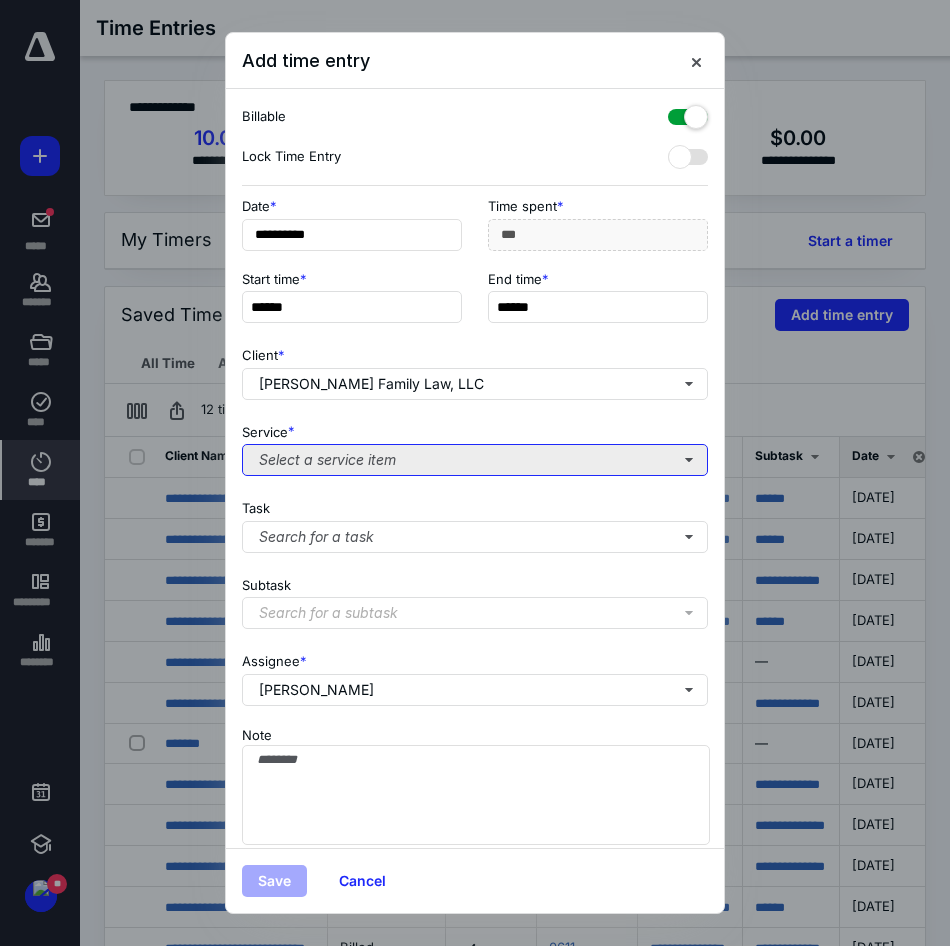 click on "Select a service item" at bounding box center [475, 460] 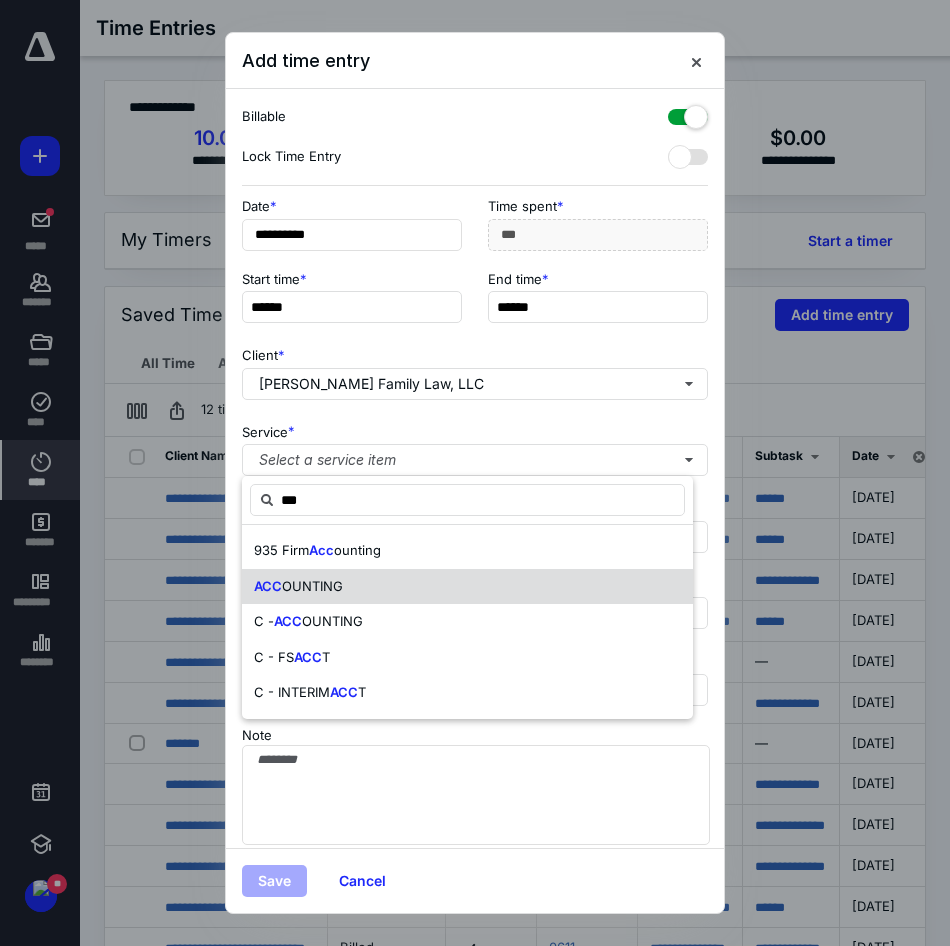 click on "ACC" at bounding box center (268, 586) 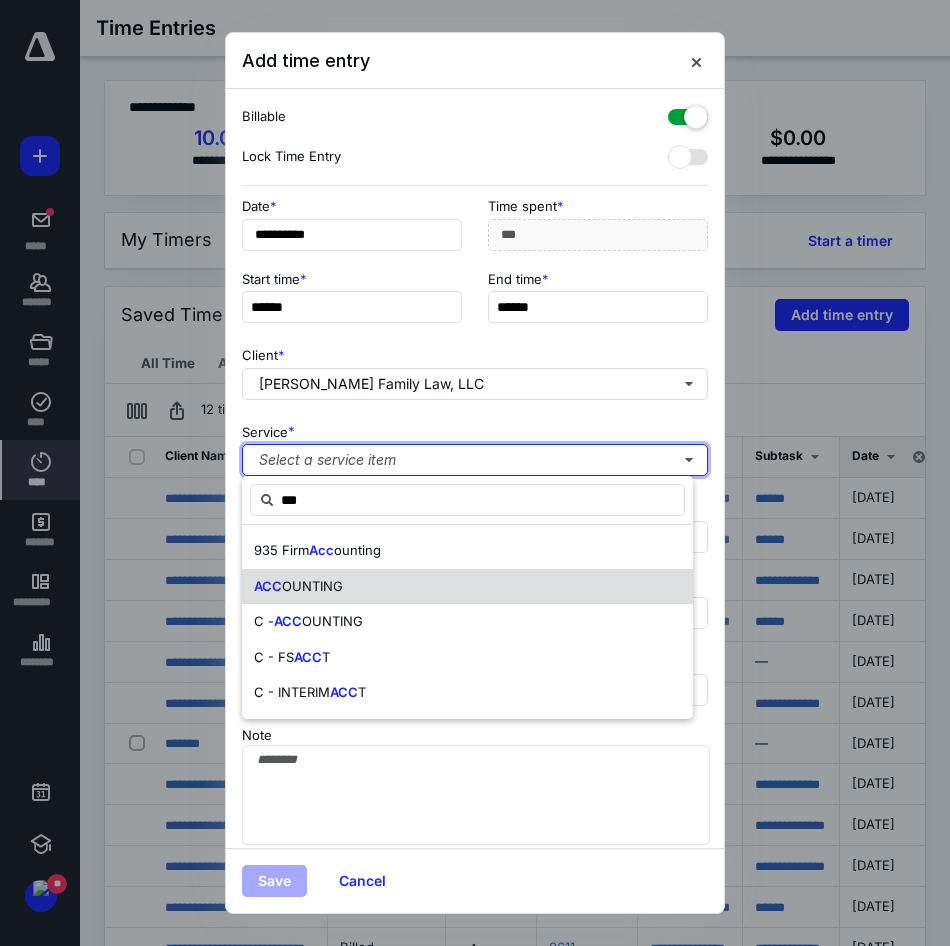 type 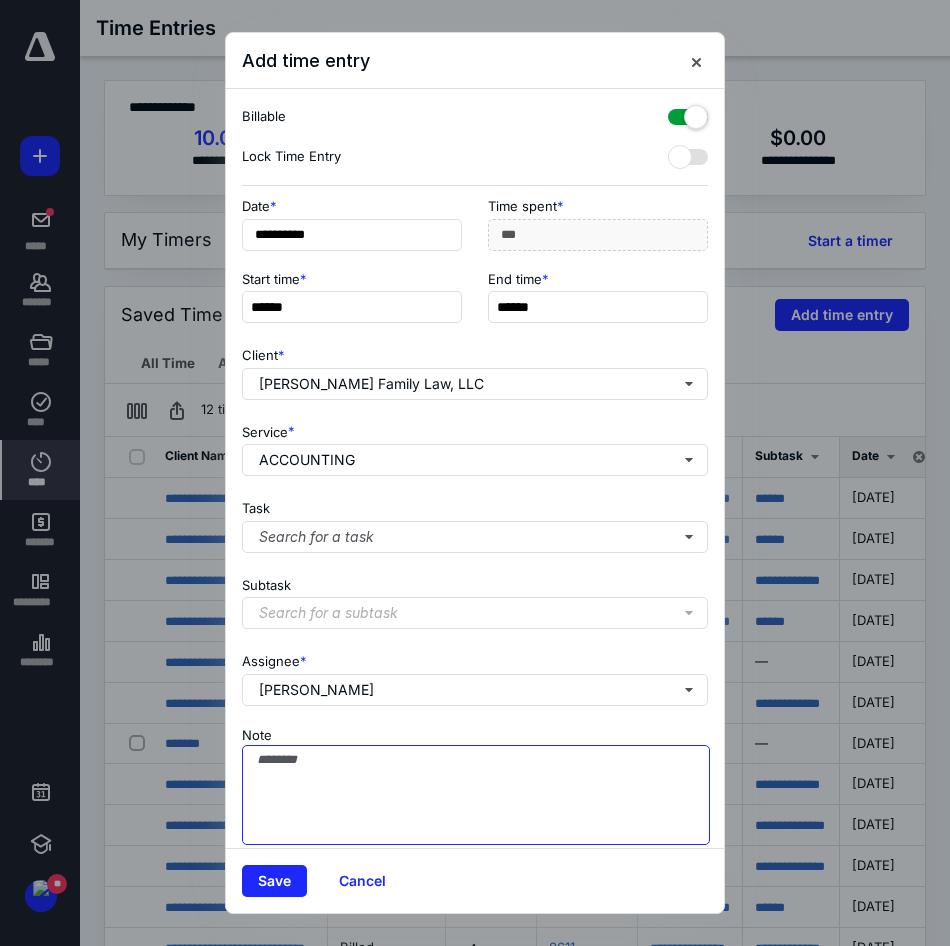 click on "Note" at bounding box center [476, 795] 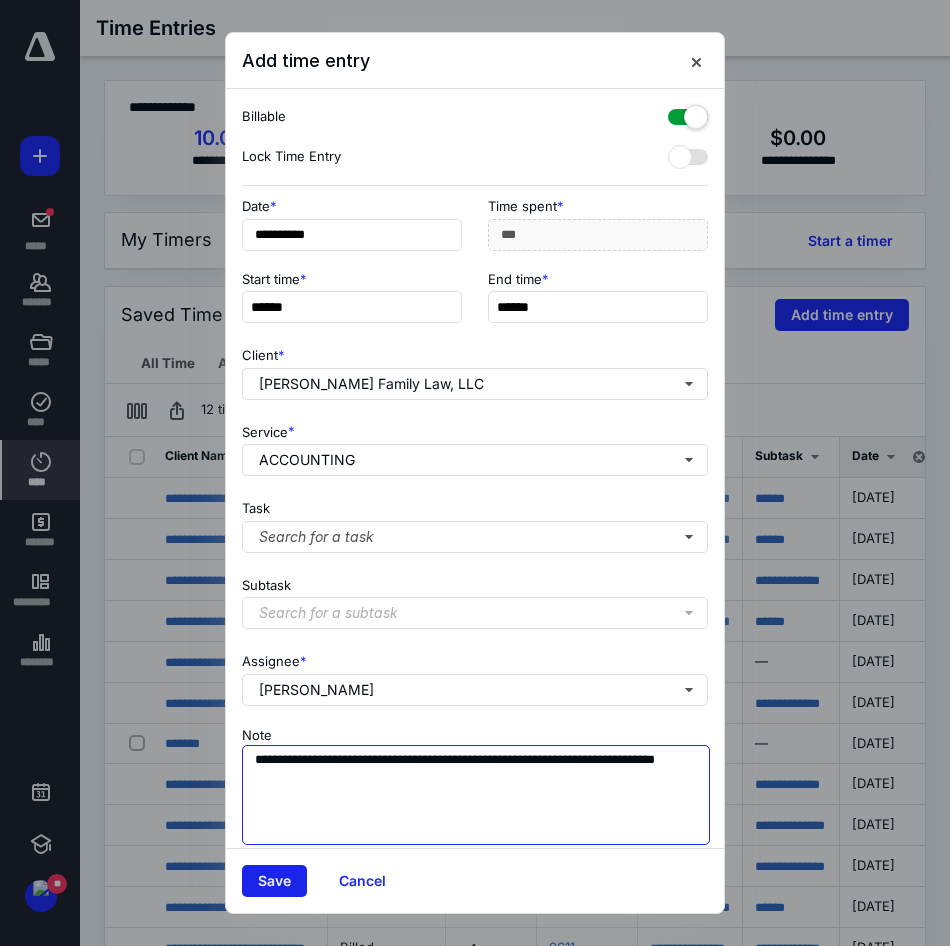 type on "**********" 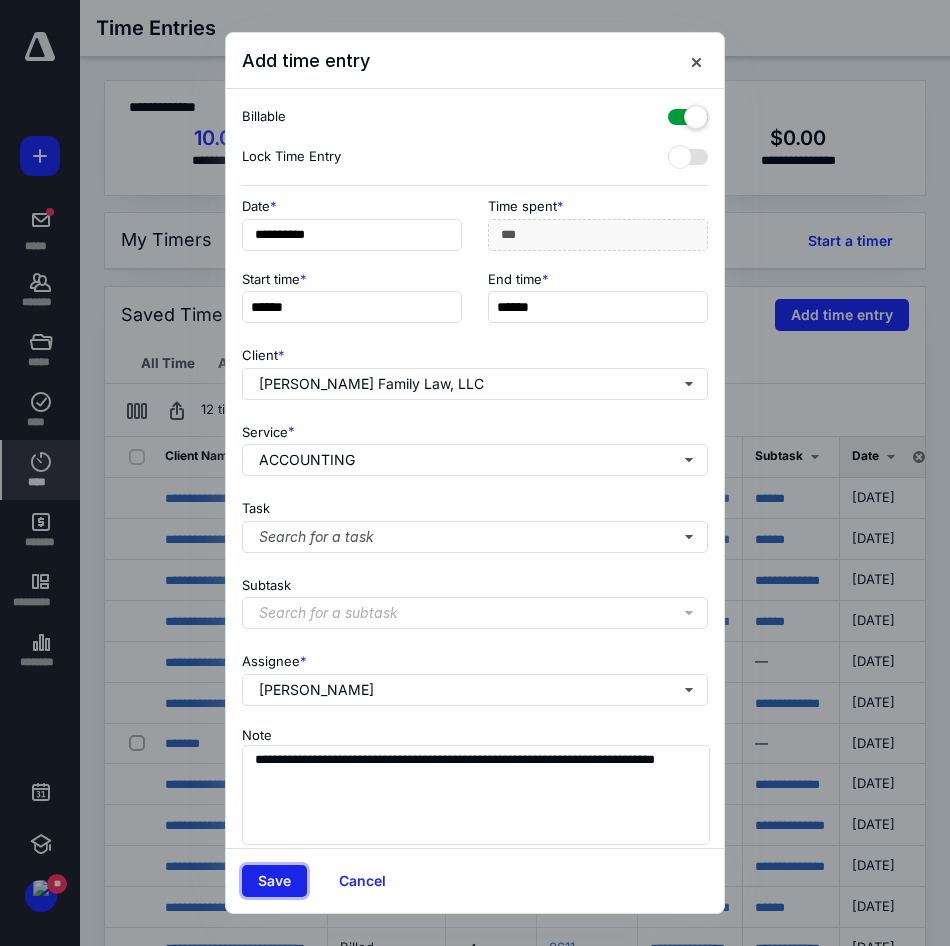 click on "Save" at bounding box center [274, 881] 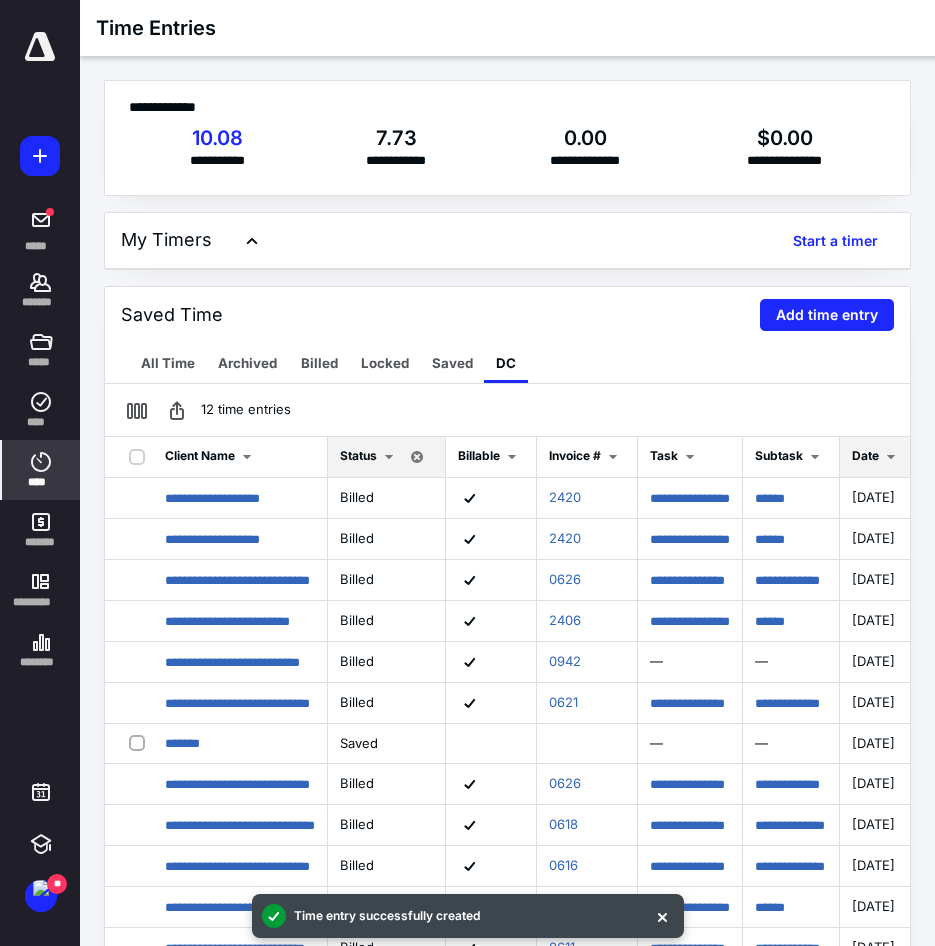 click 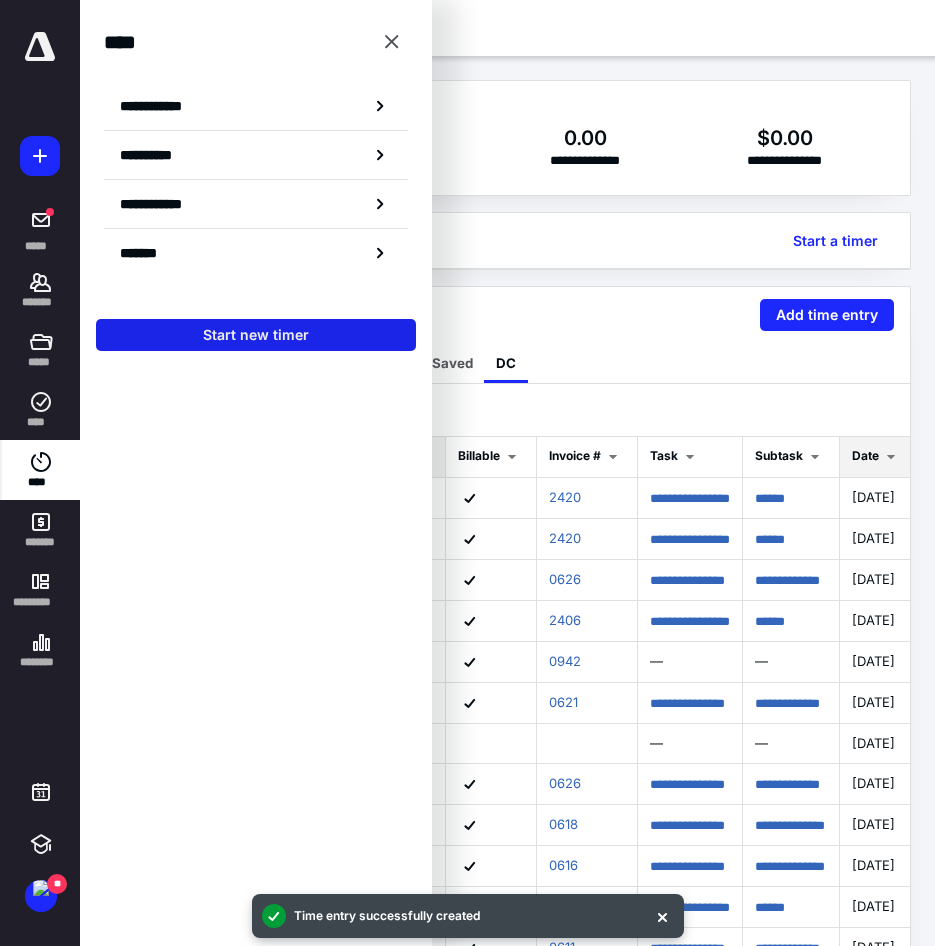 click on "Start new timer" at bounding box center (256, 335) 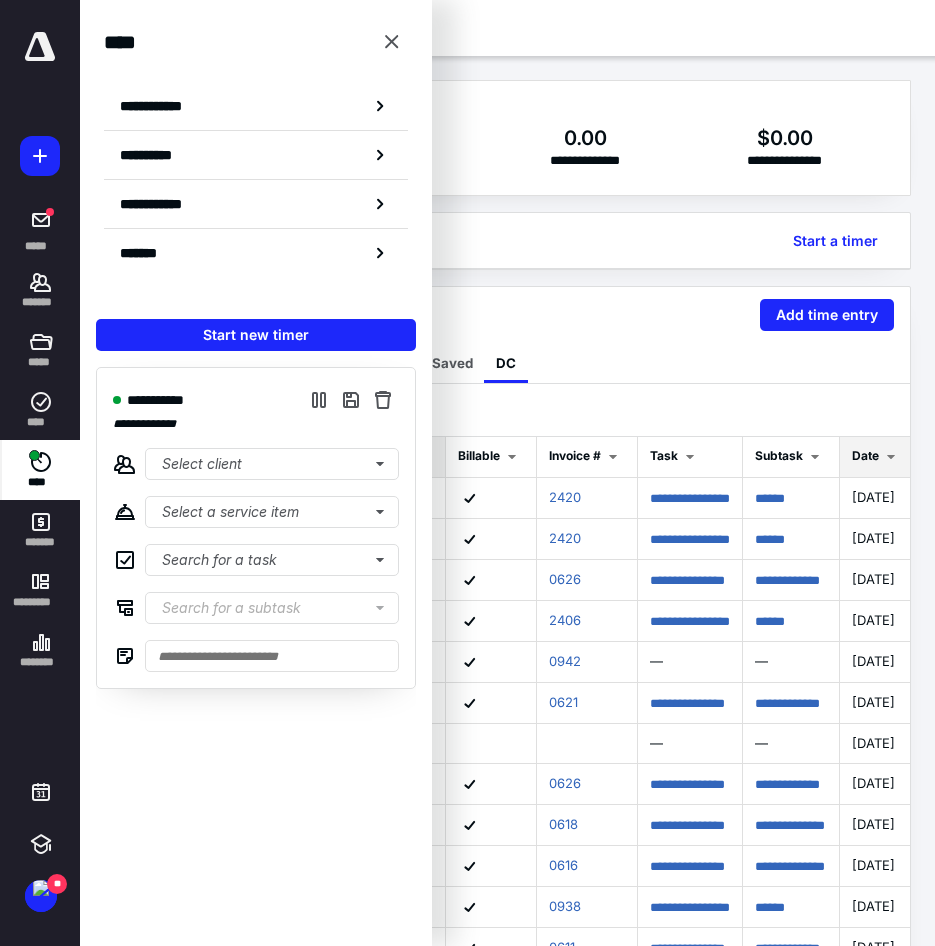 click on "All Time Archived Billed Locked Saved DC" at bounding box center [507, 363] 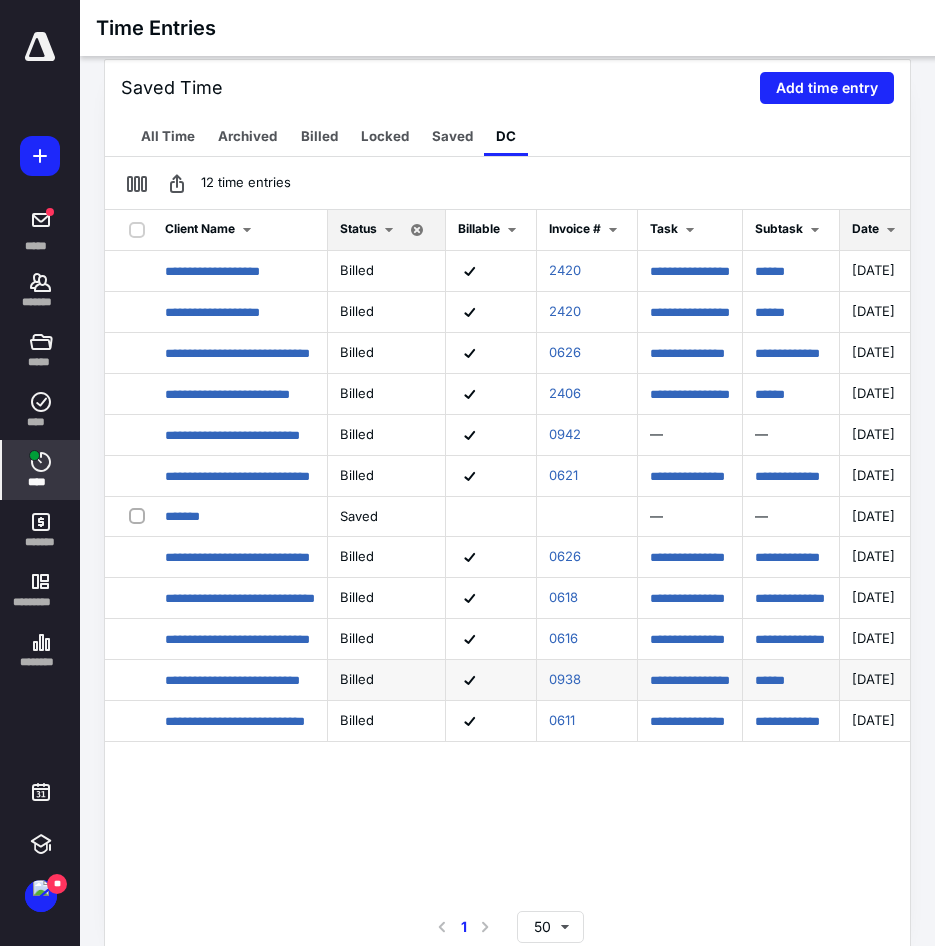 scroll, scrollTop: 230, scrollLeft: 0, axis: vertical 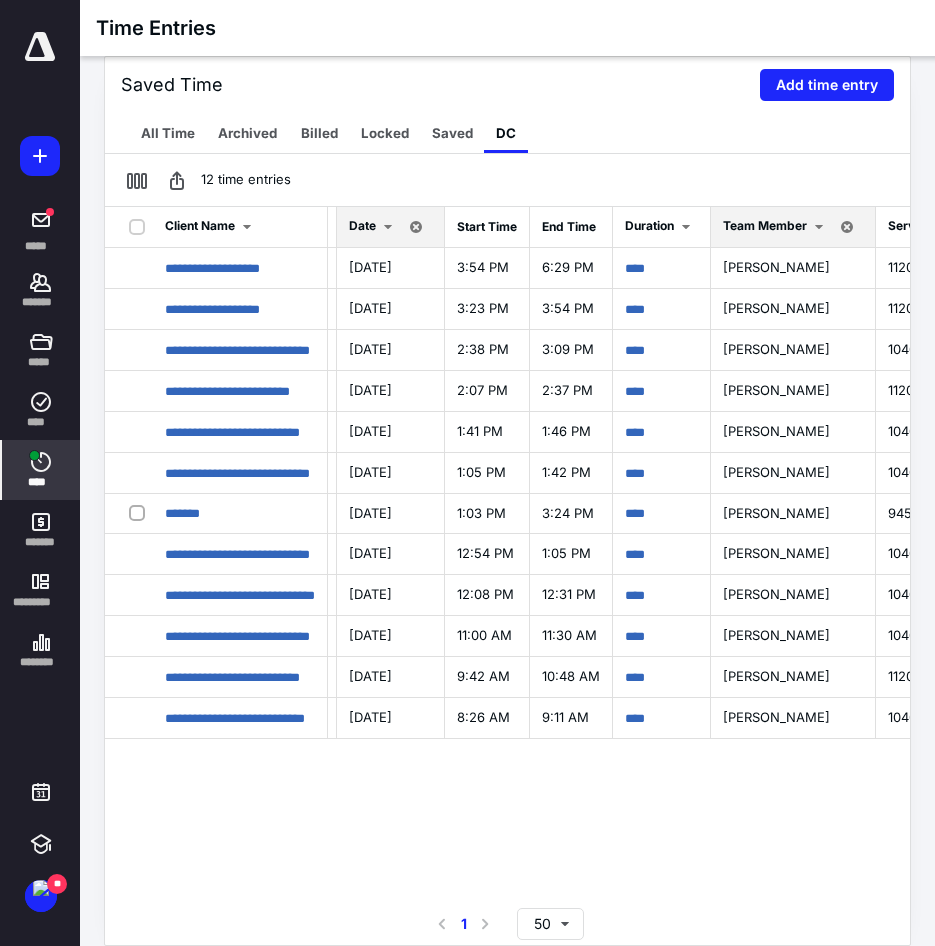 click on "Date" at bounding box center (362, 225) 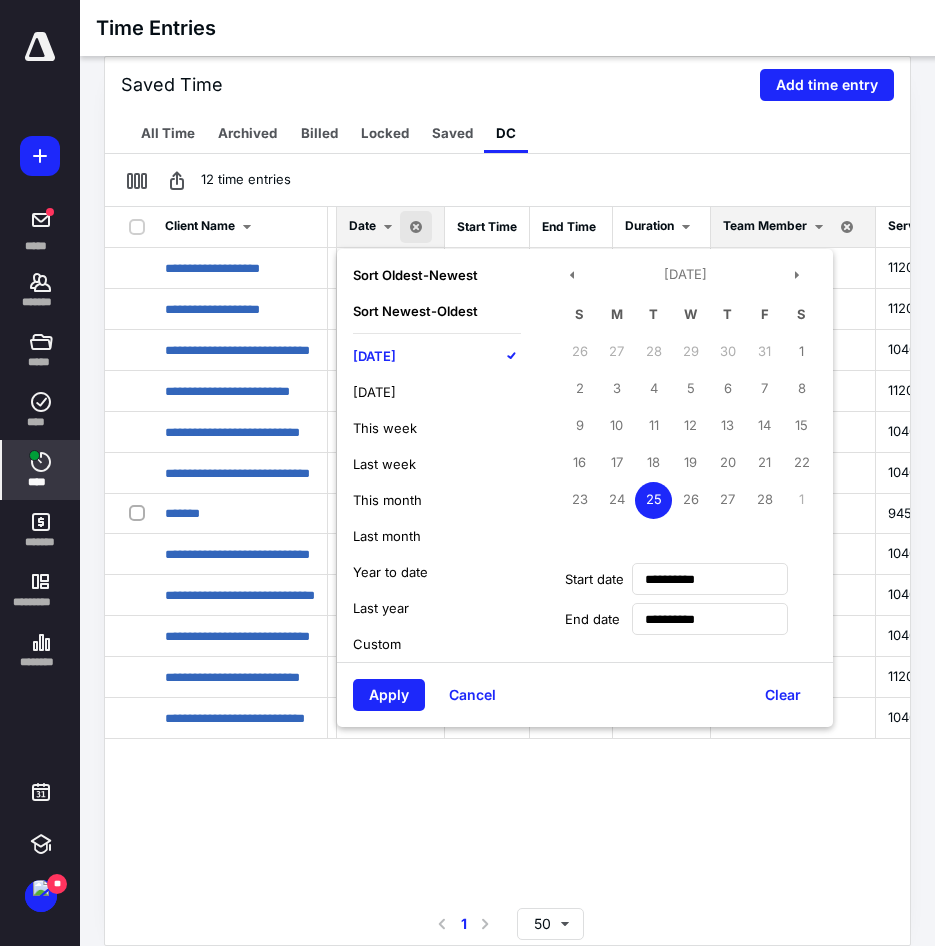 click on "[DATE]" at bounding box center [374, 356] 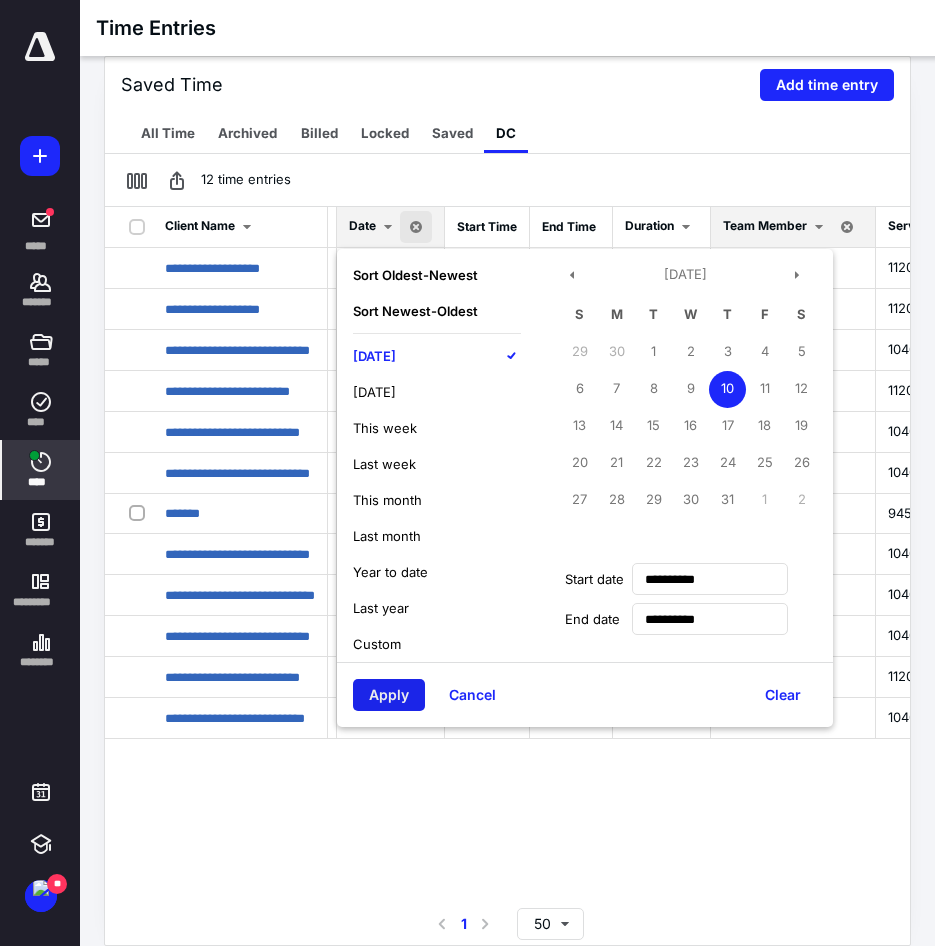 click on "Apply" at bounding box center (389, 695) 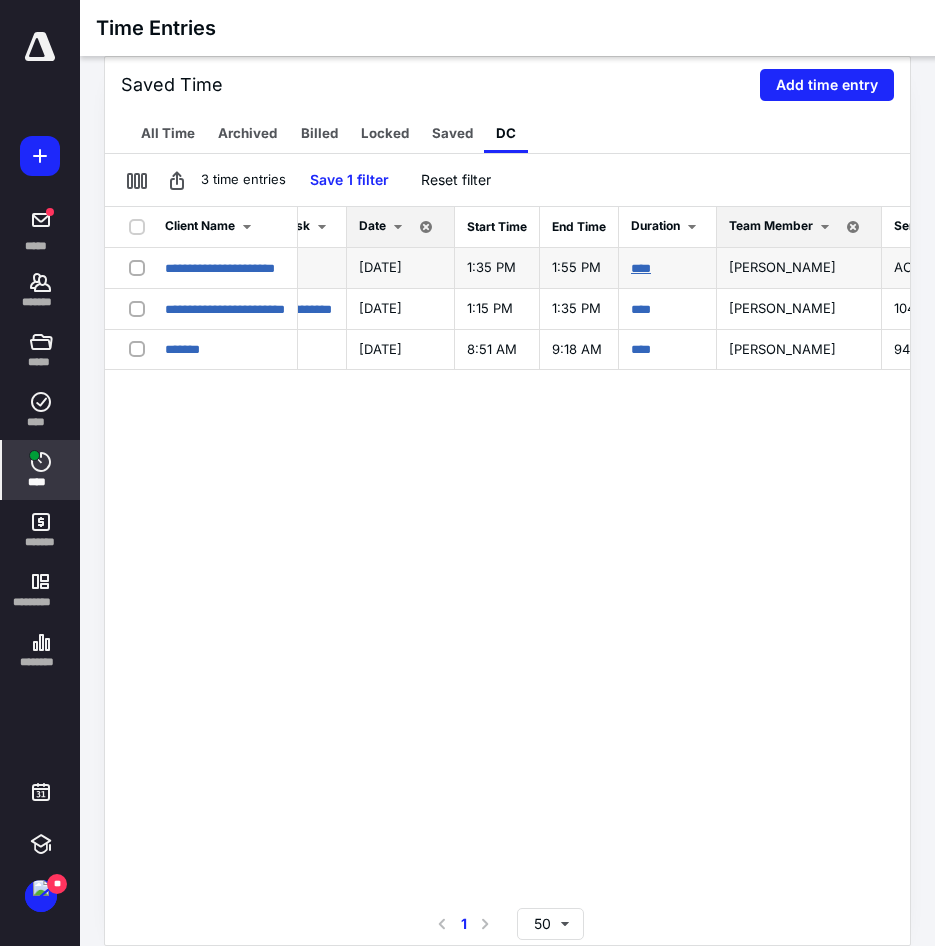 click on "****" at bounding box center [641, 268] 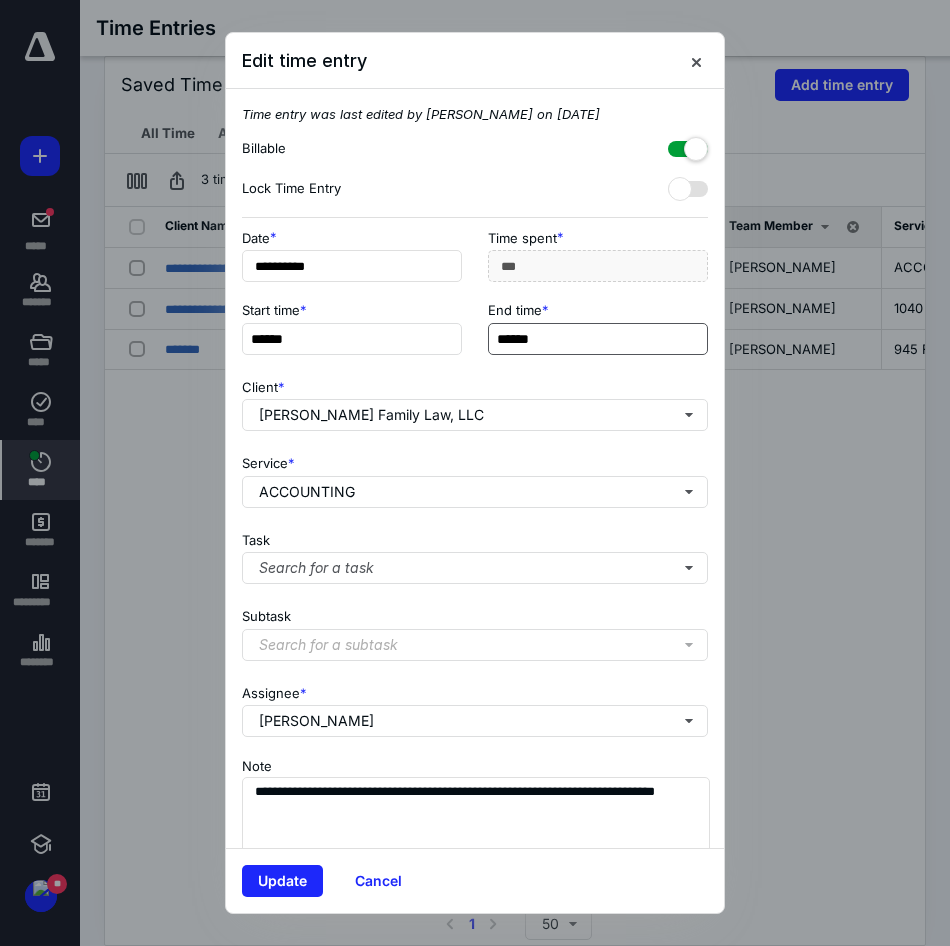click on "******" at bounding box center [598, 339] 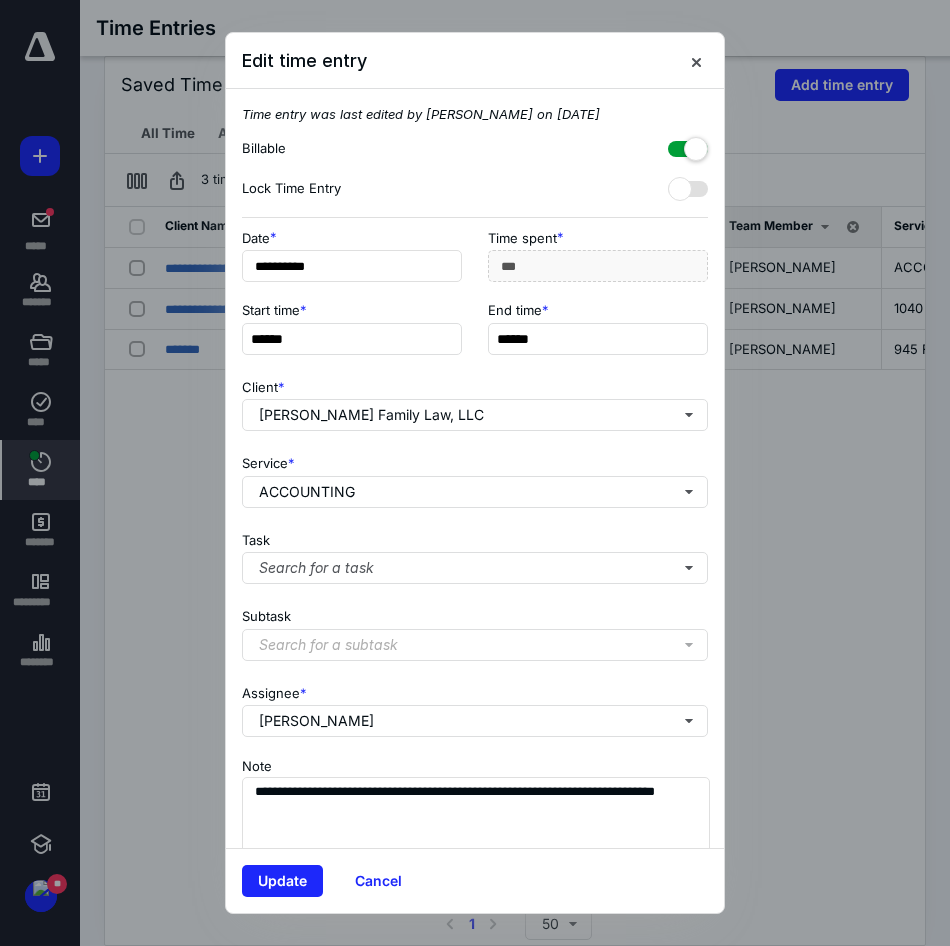 type on "******" 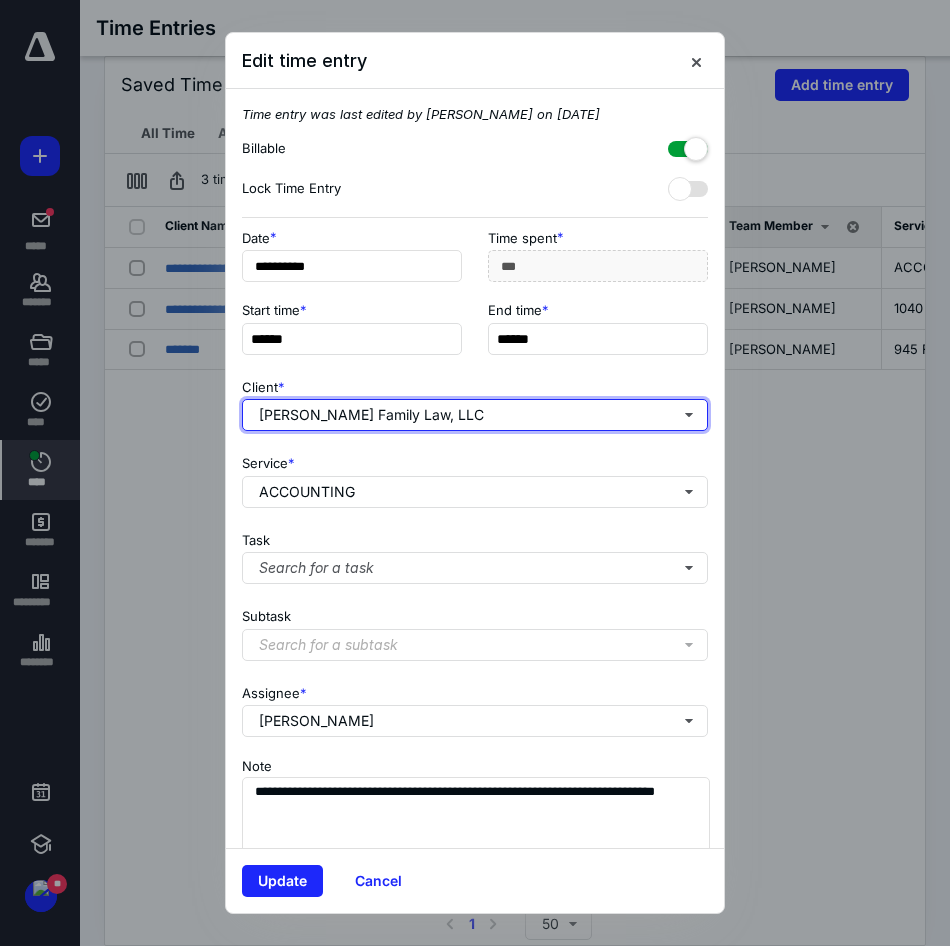type on "***" 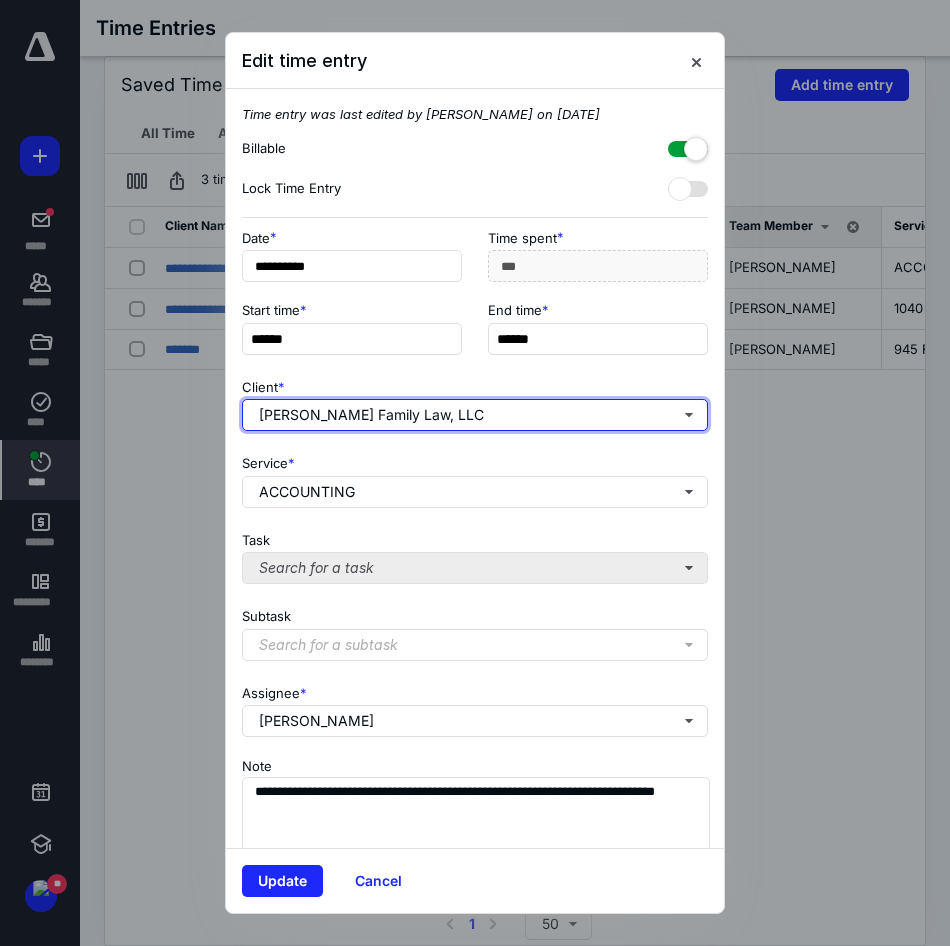 type 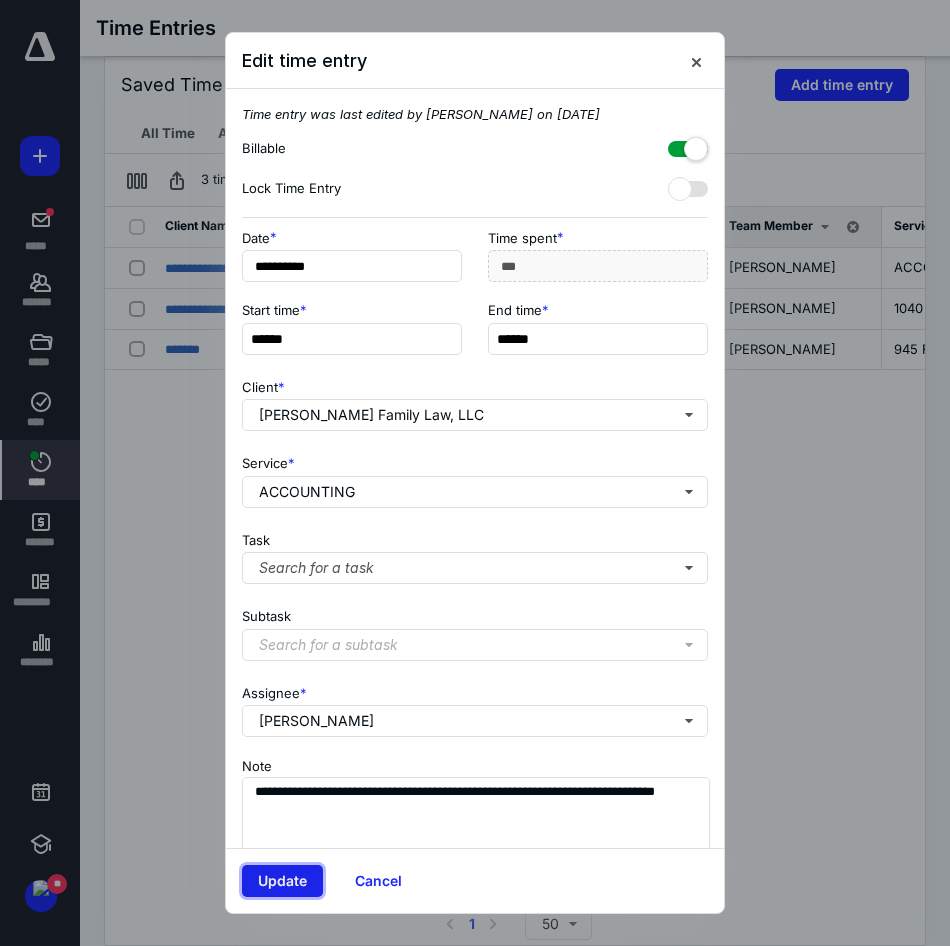 click on "Update" at bounding box center (282, 881) 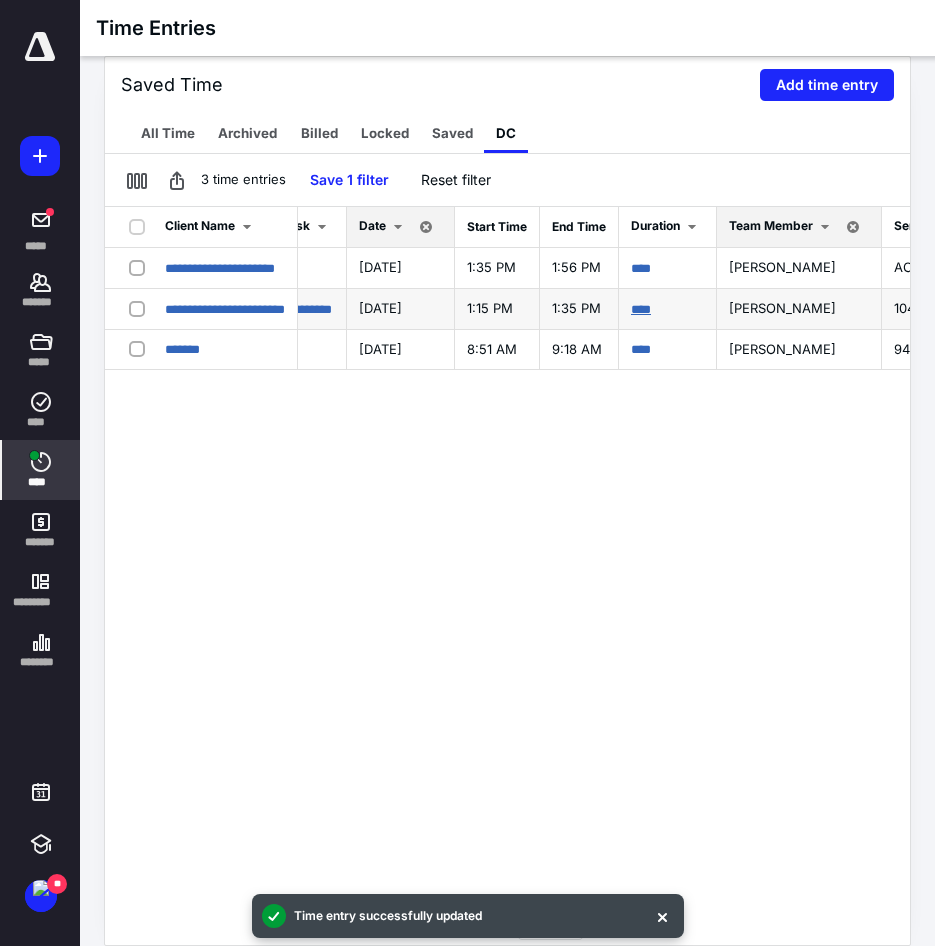 click on "****" at bounding box center [641, 309] 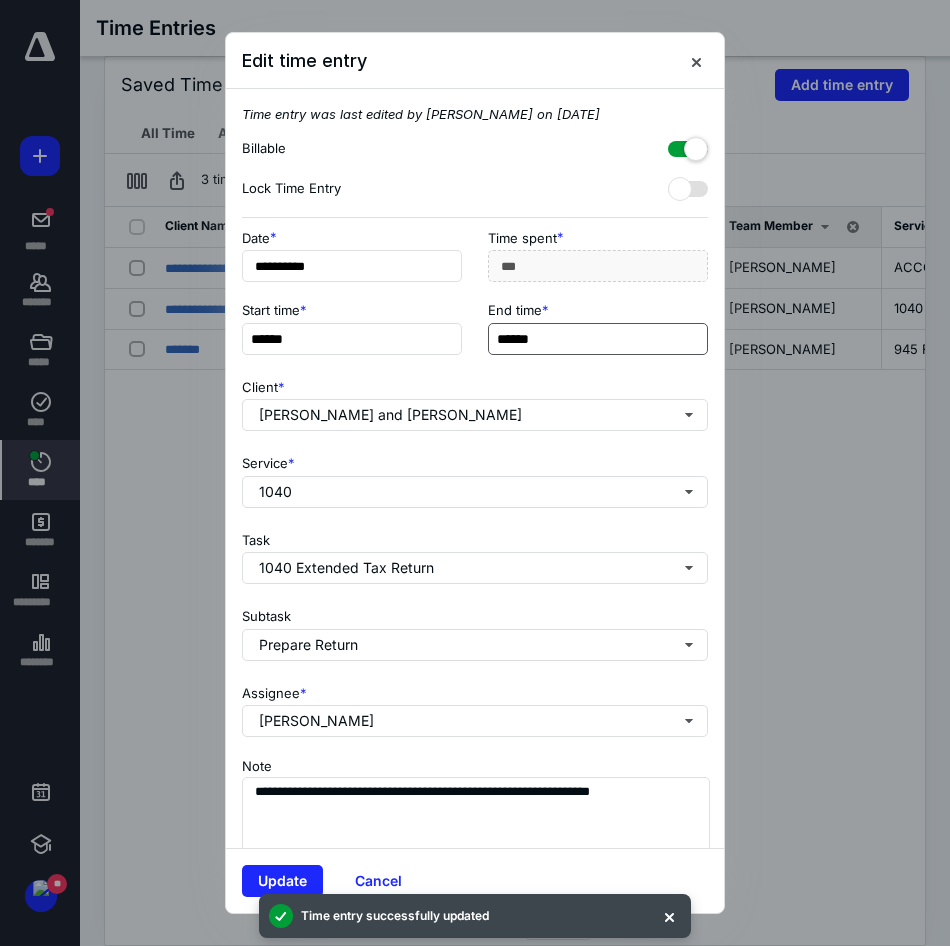 click on "******" at bounding box center [598, 339] 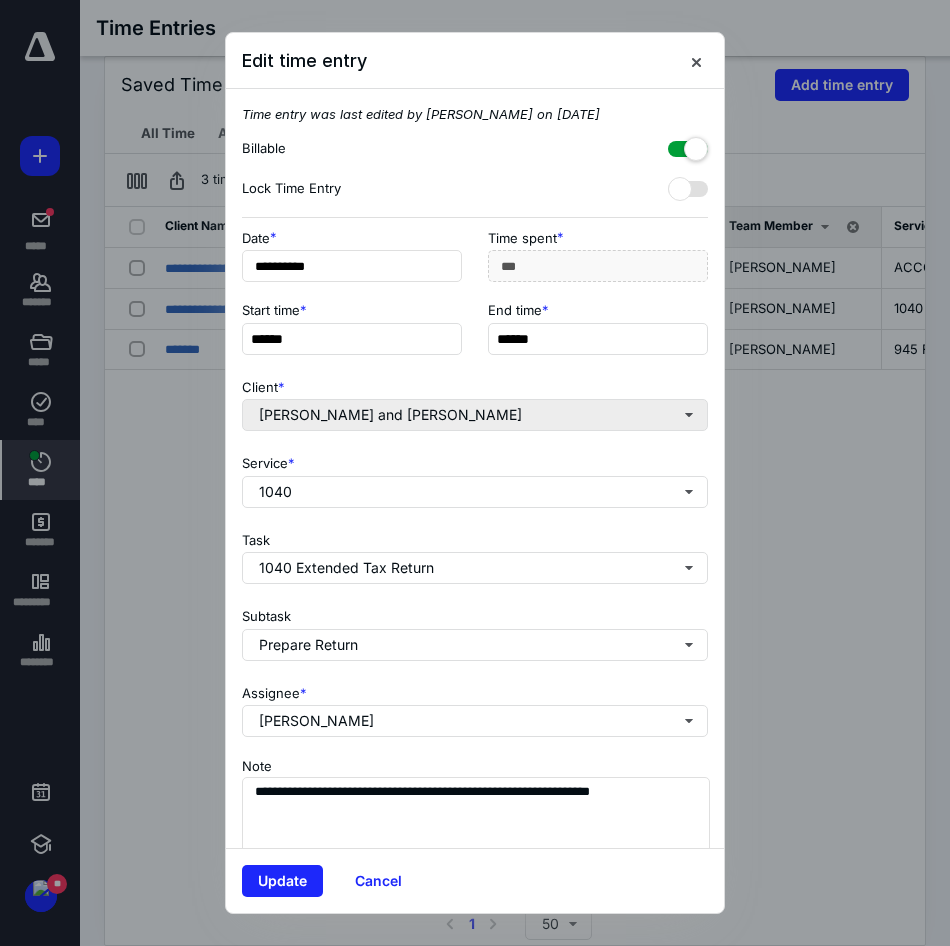 type on "******" 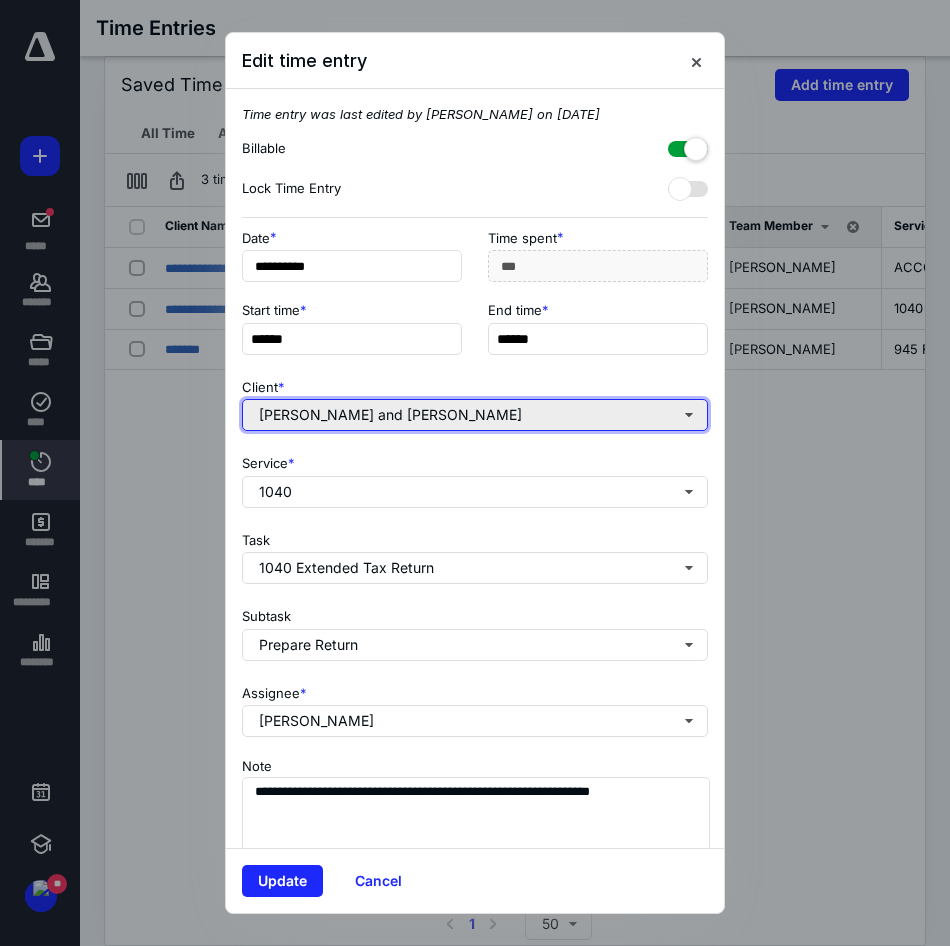 type on "***" 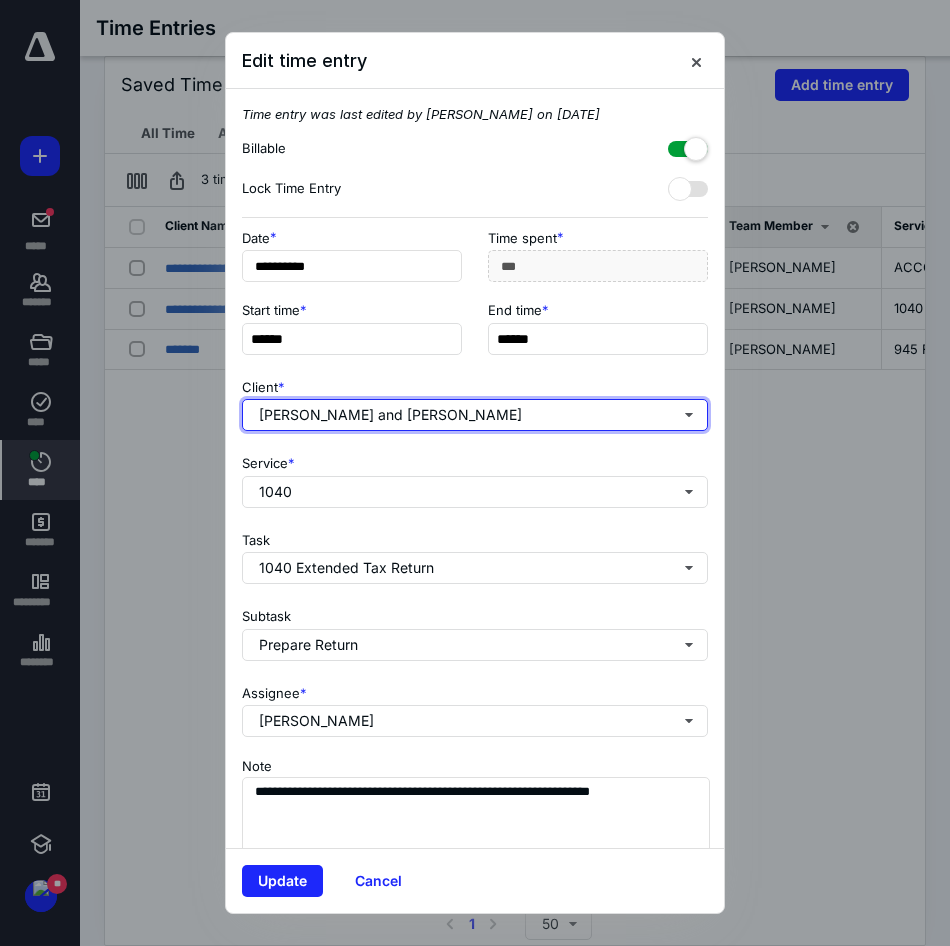 type 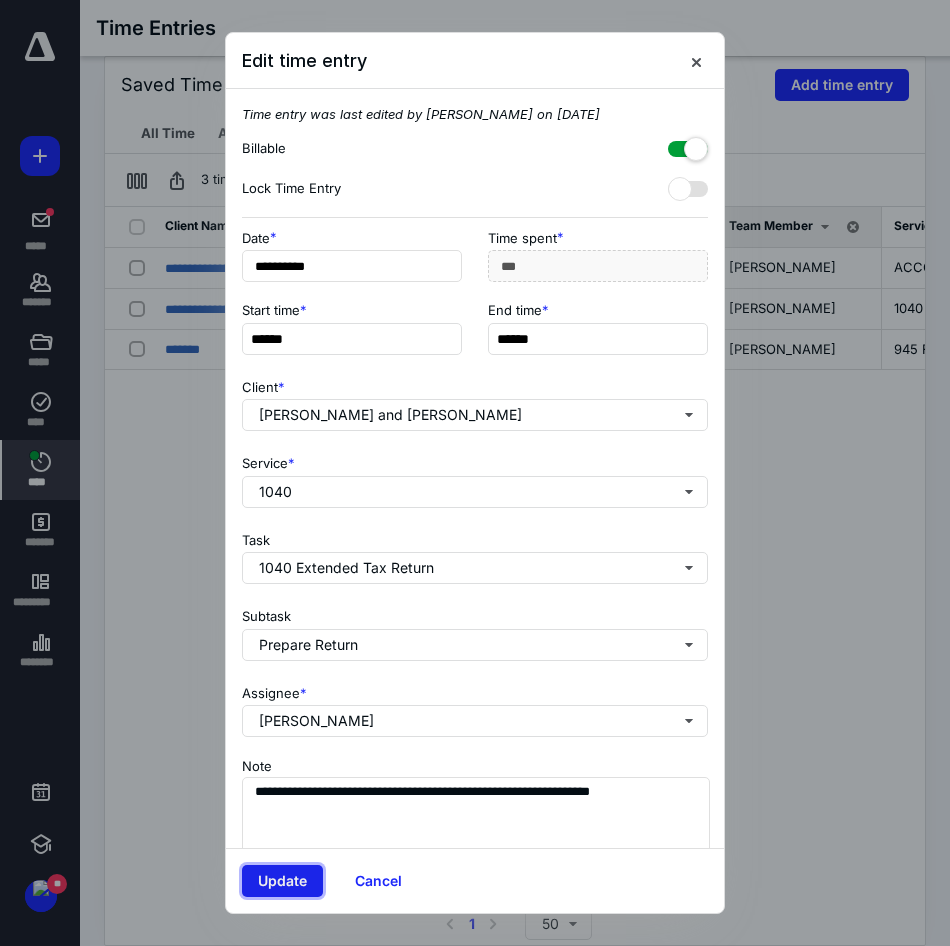 click on "Update" at bounding box center [282, 881] 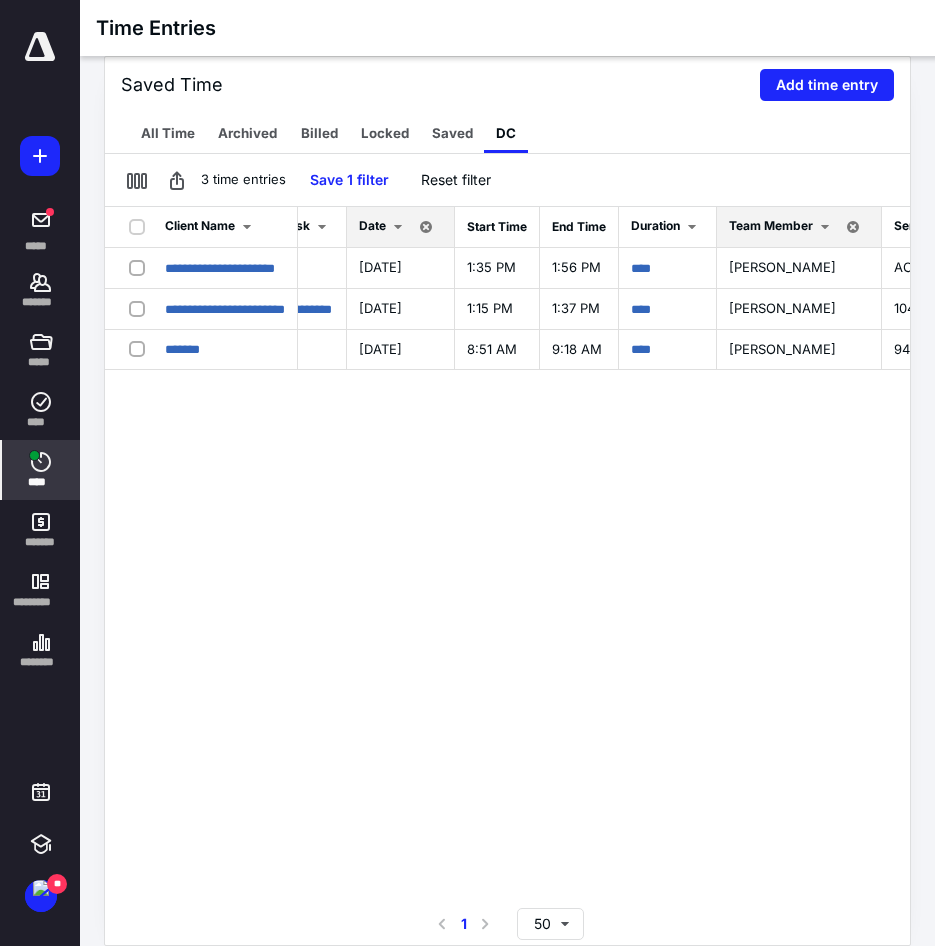 click 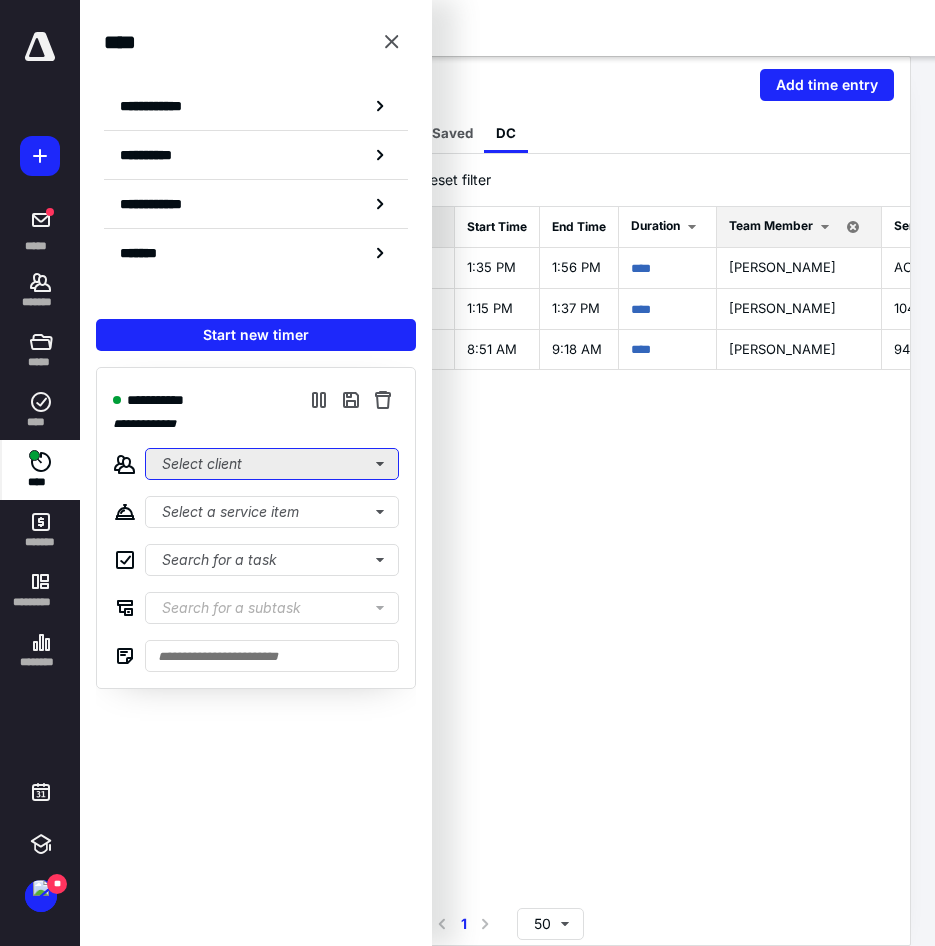 click on "Select client" at bounding box center (272, 464) 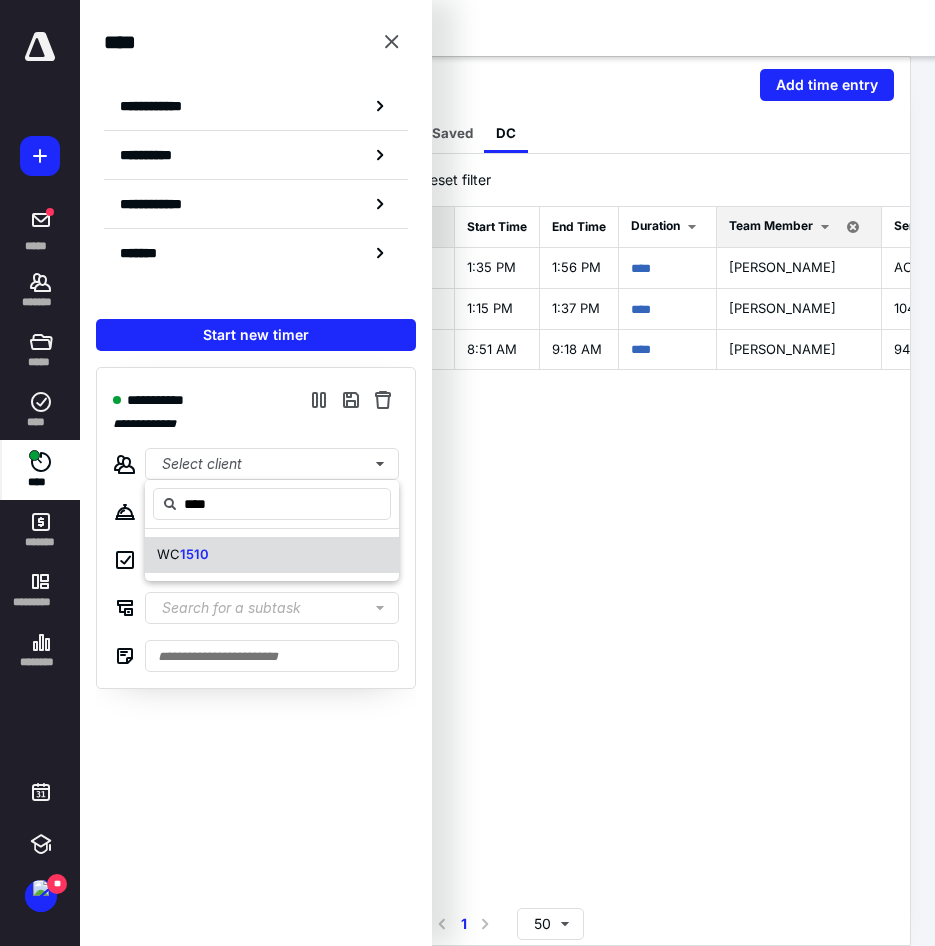 click on "1510" at bounding box center (194, 554) 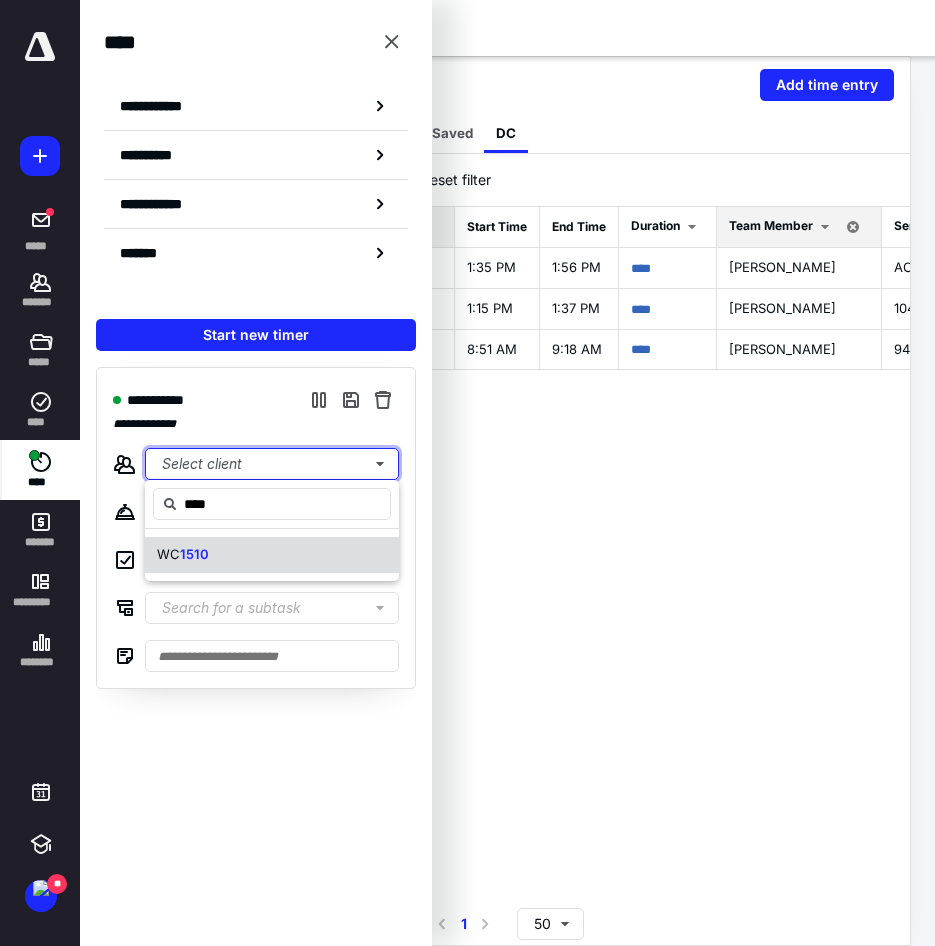 type 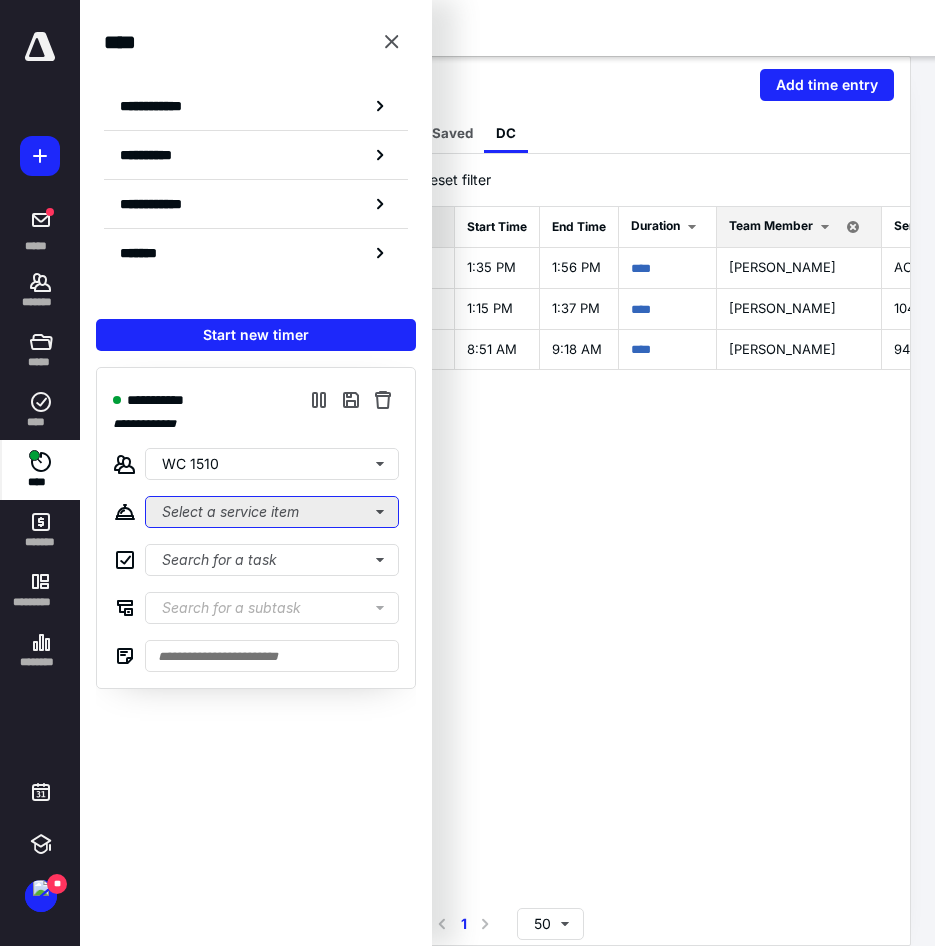 click on "Select a service item" at bounding box center [272, 512] 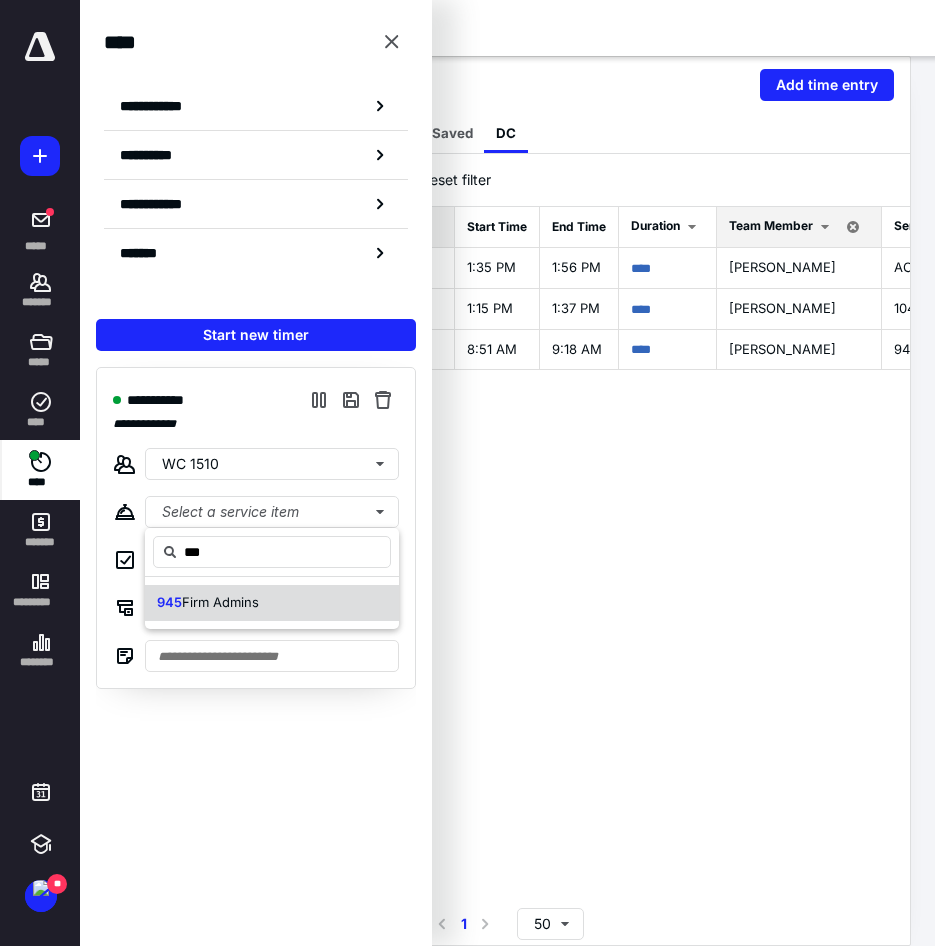 click on "Firm Admins" at bounding box center (220, 602) 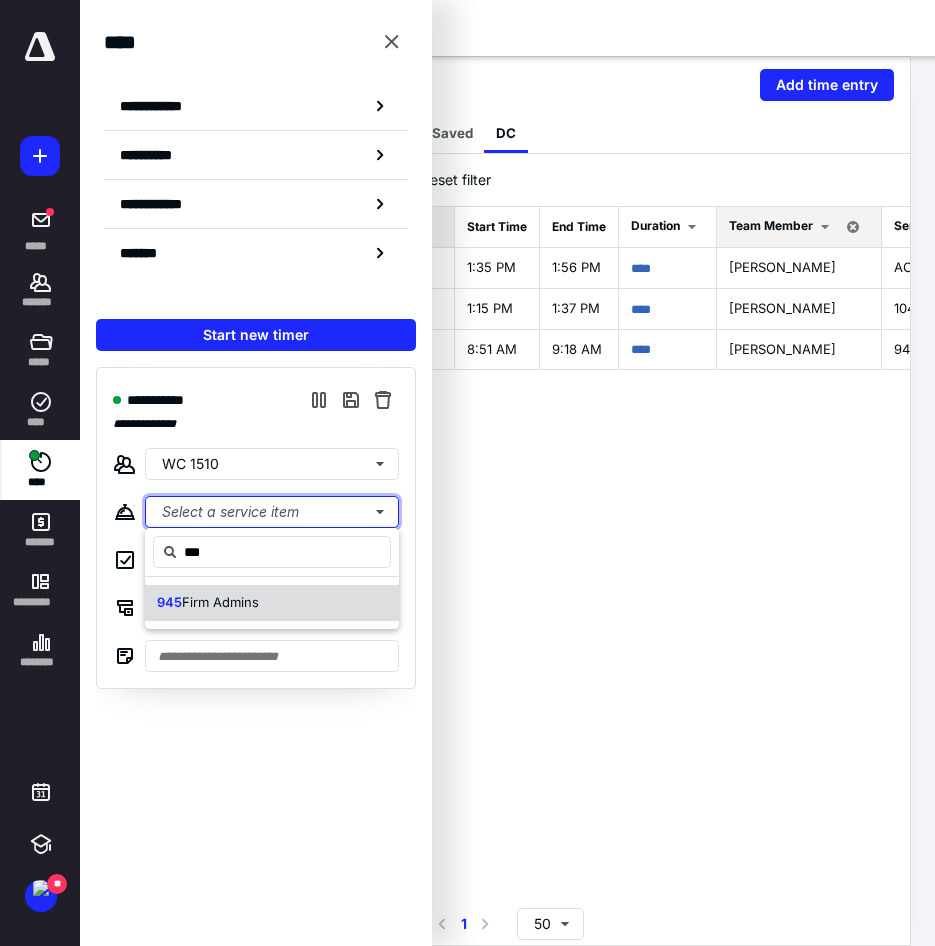 type 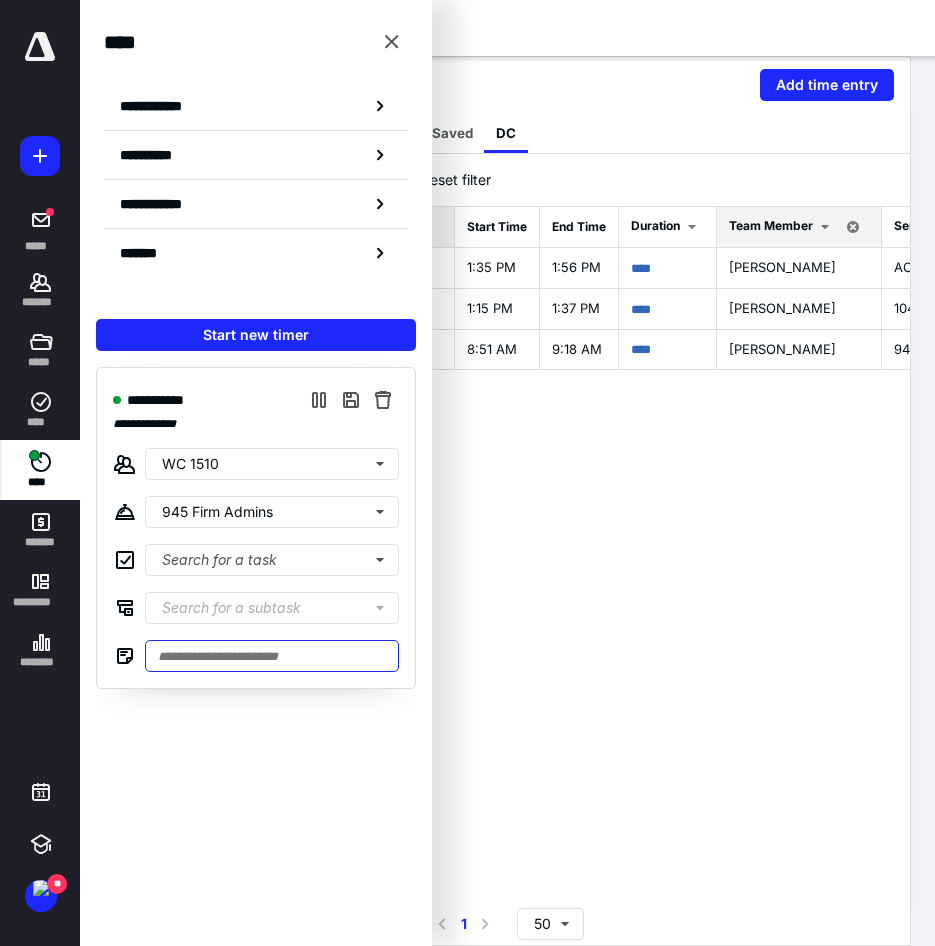 click at bounding box center (272, 656) 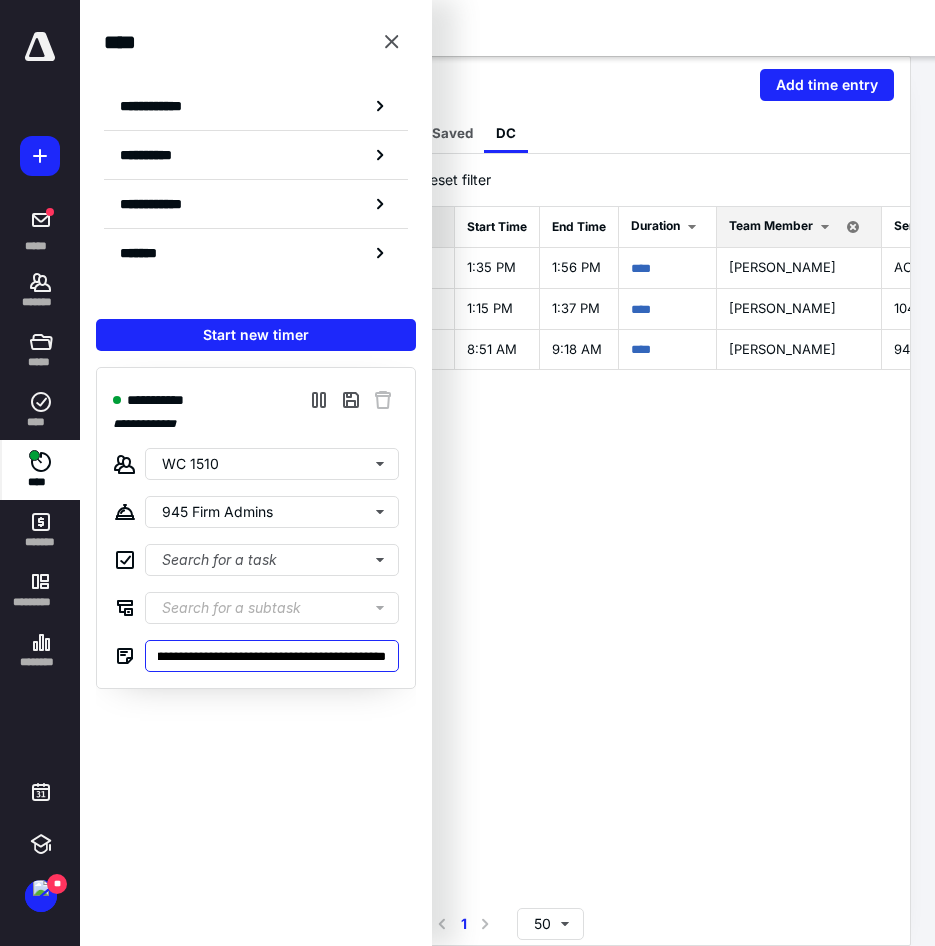 scroll, scrollTop: 0, scrollLeft: 354, axis: horizontal 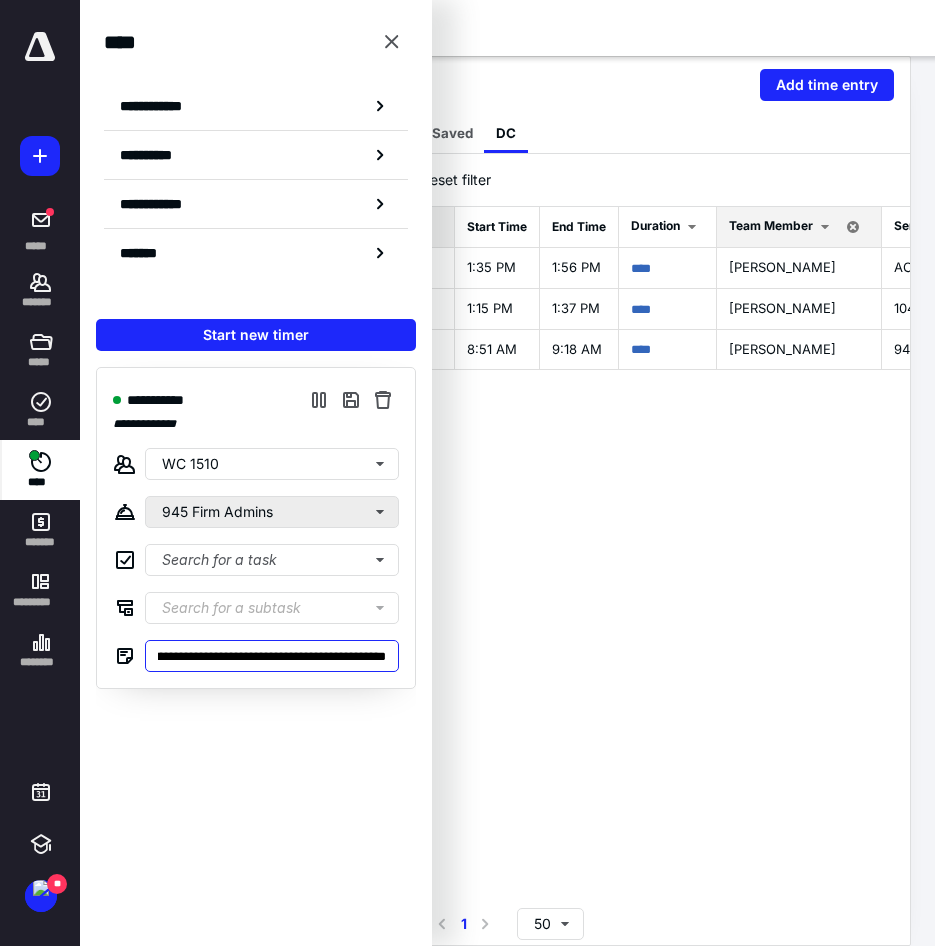 type on "**********" 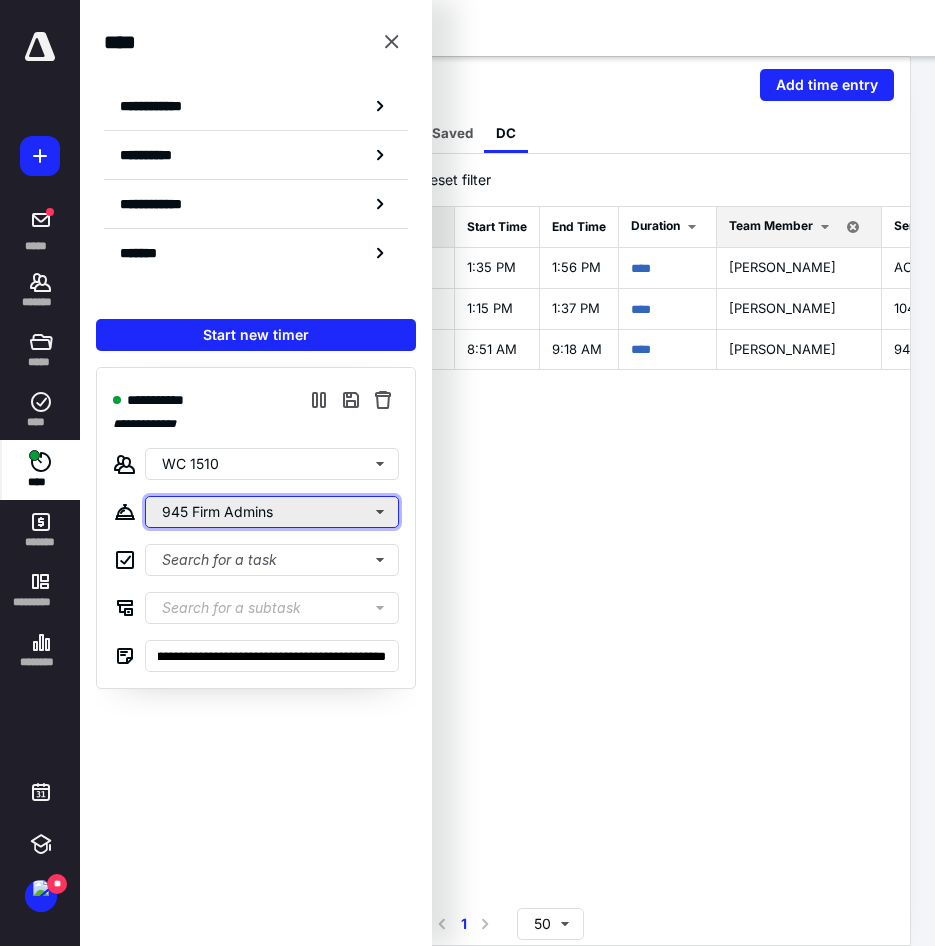 scroll, scrollTop: 0, scrollLeft: 0, axis: both 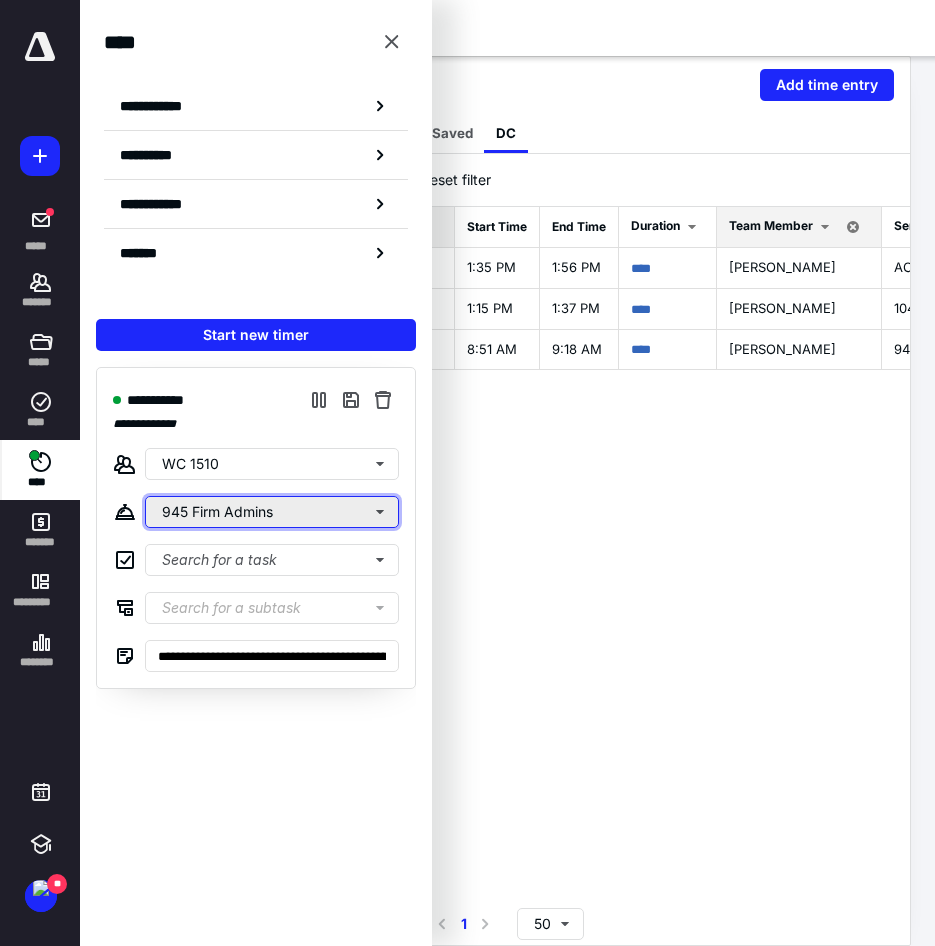 click on "945 Firm Admins" at bounding box center (272, 512) 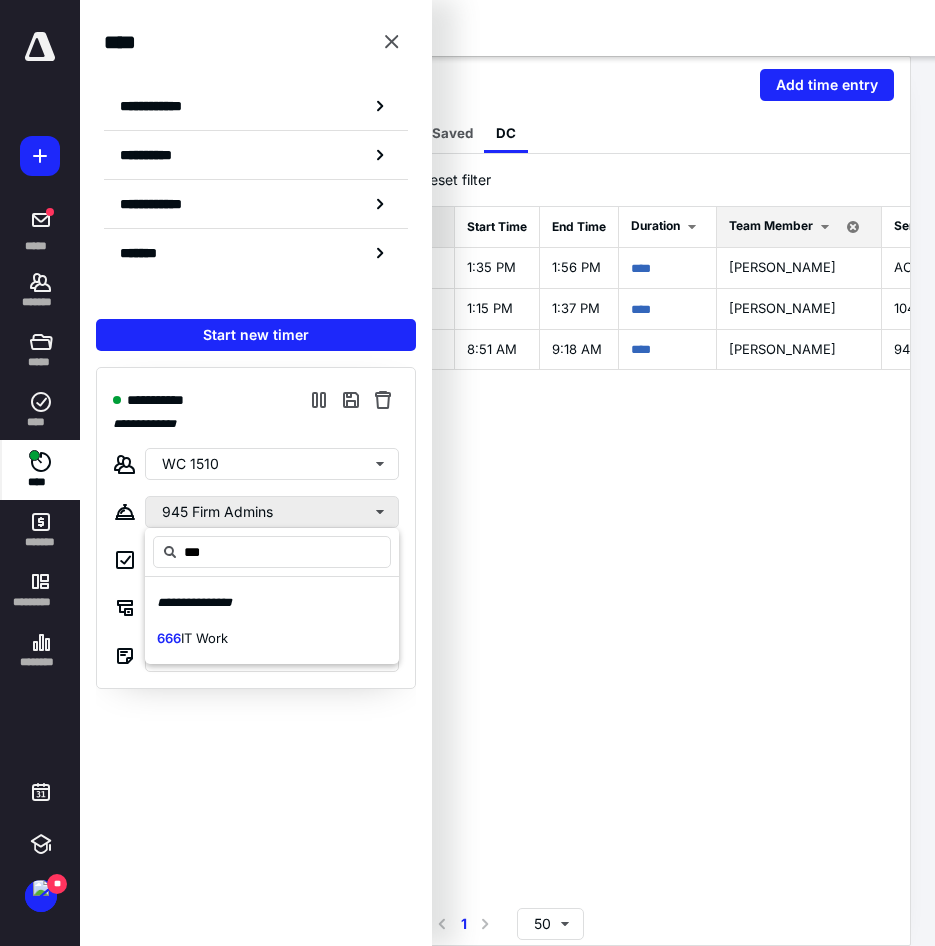 type on "***" 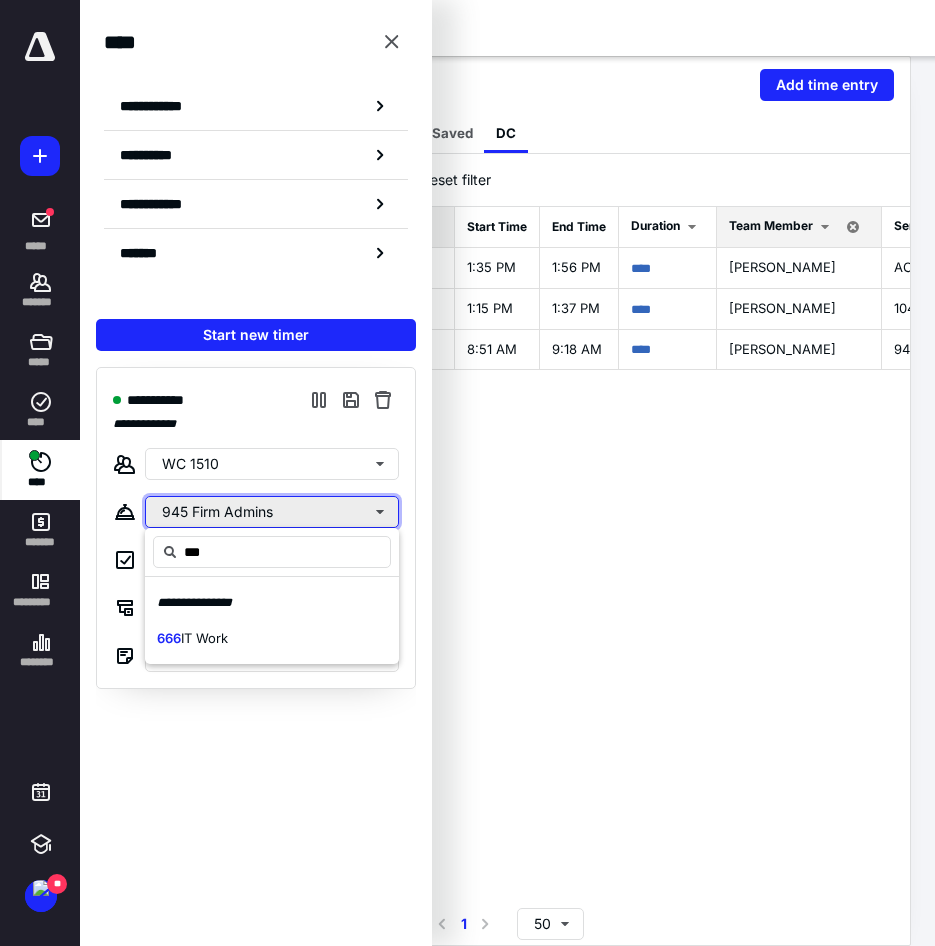 type 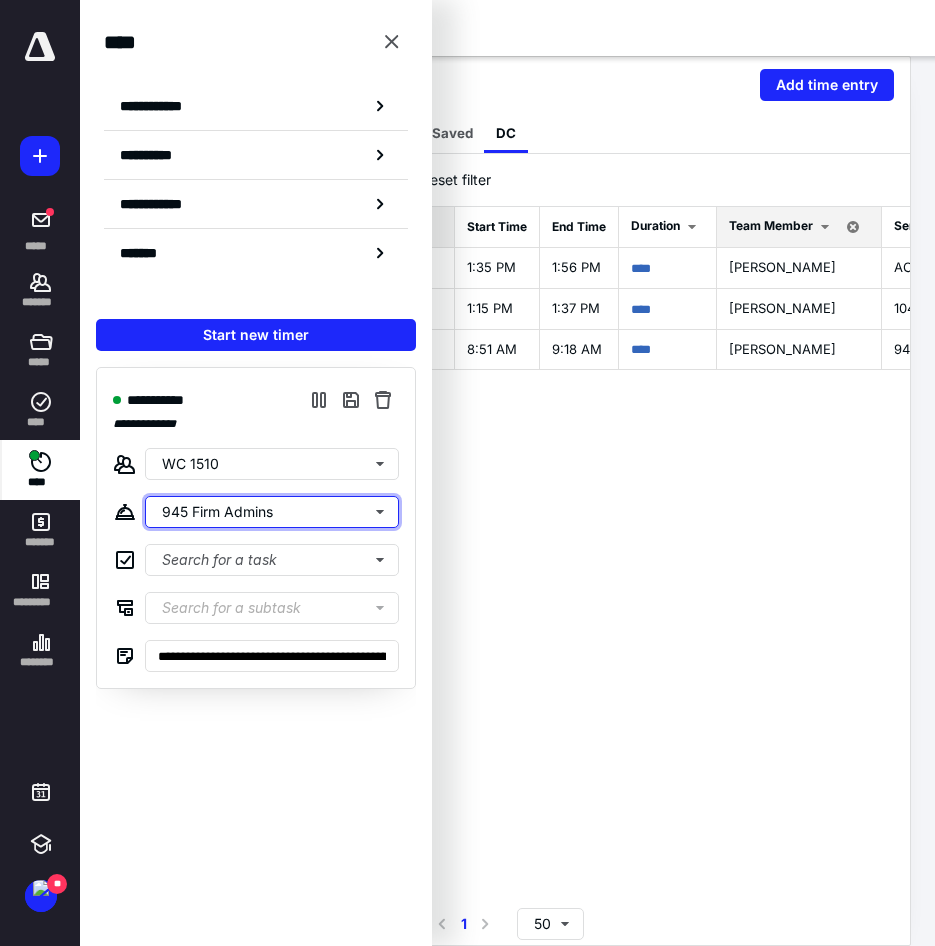 type 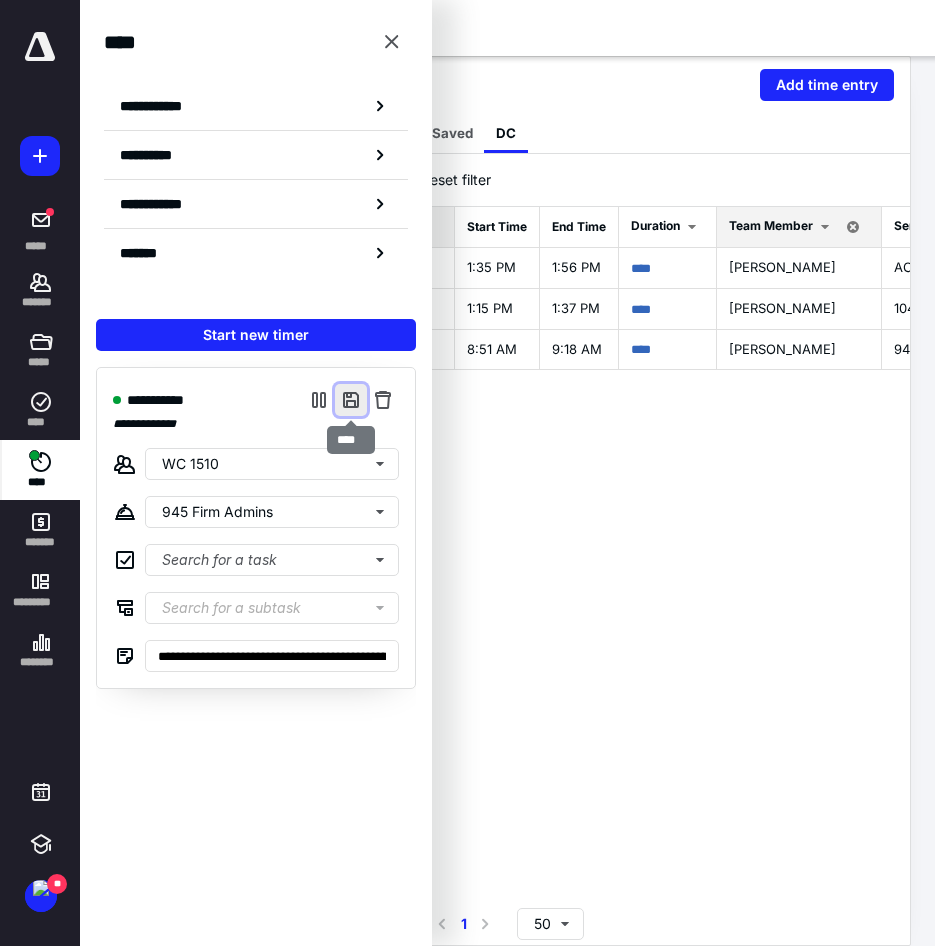 click at bounding box center [351, 400] 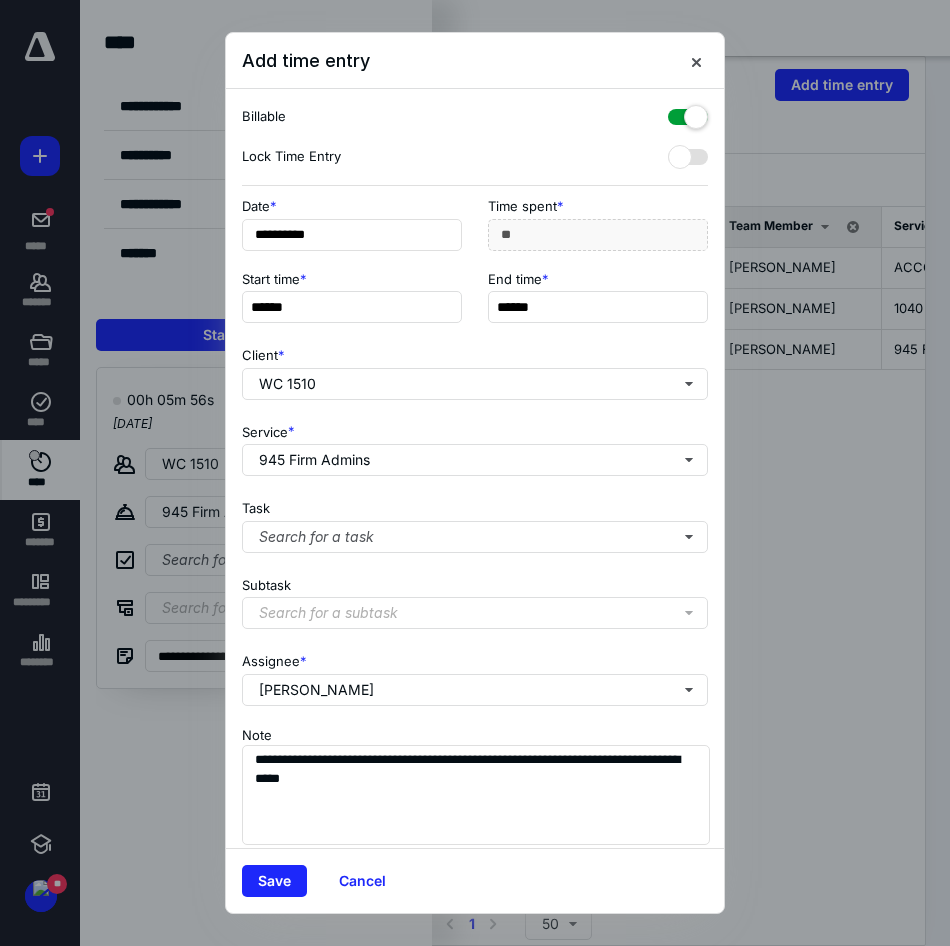 click at bounding box center [688, 113] 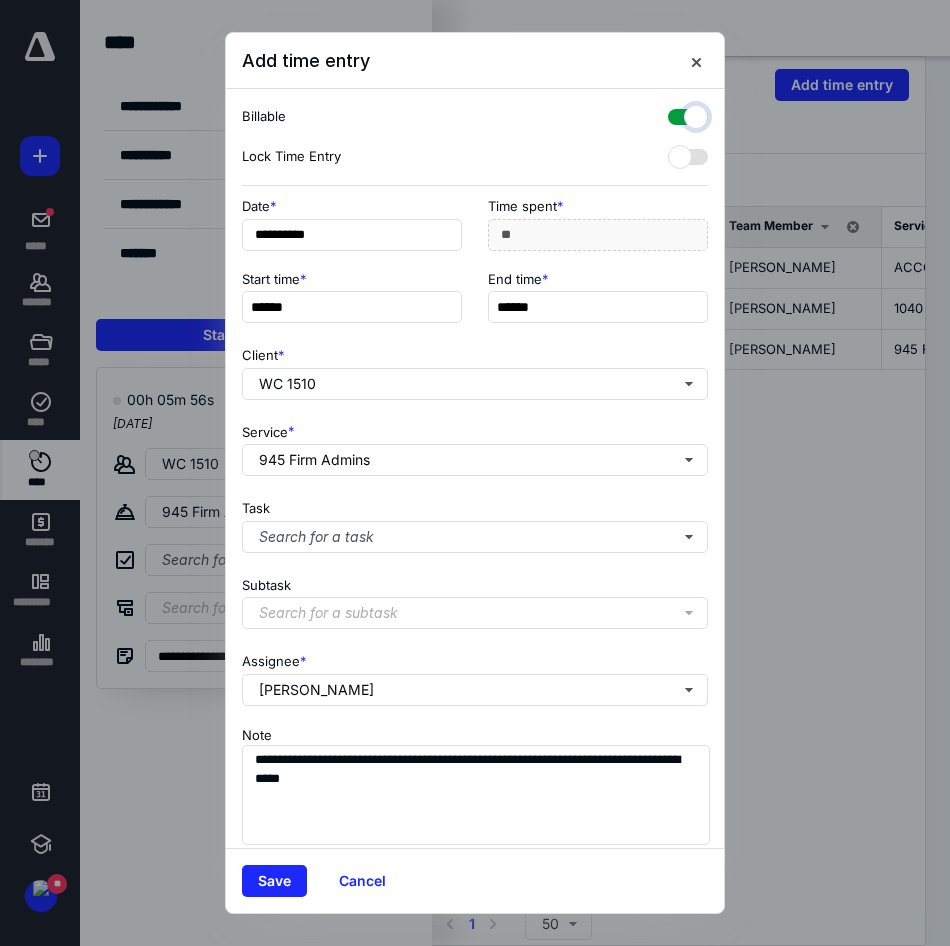 click at bounding box center [678, 114] 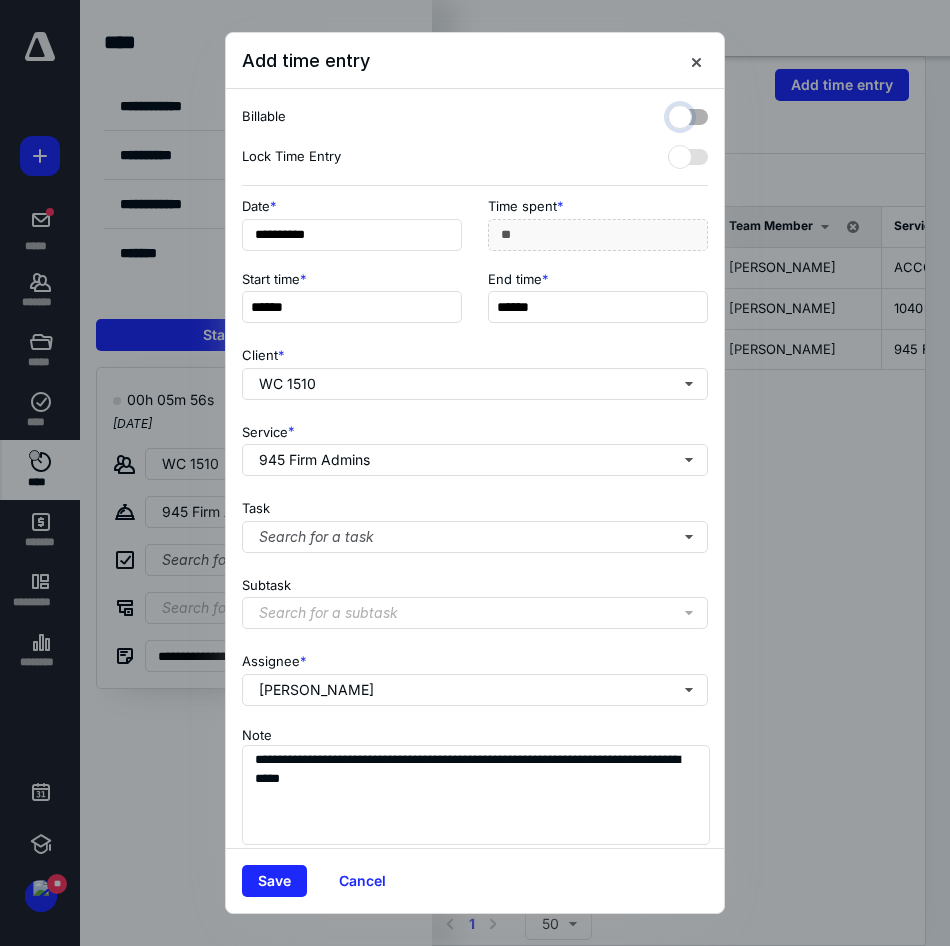 checkbox on "false" 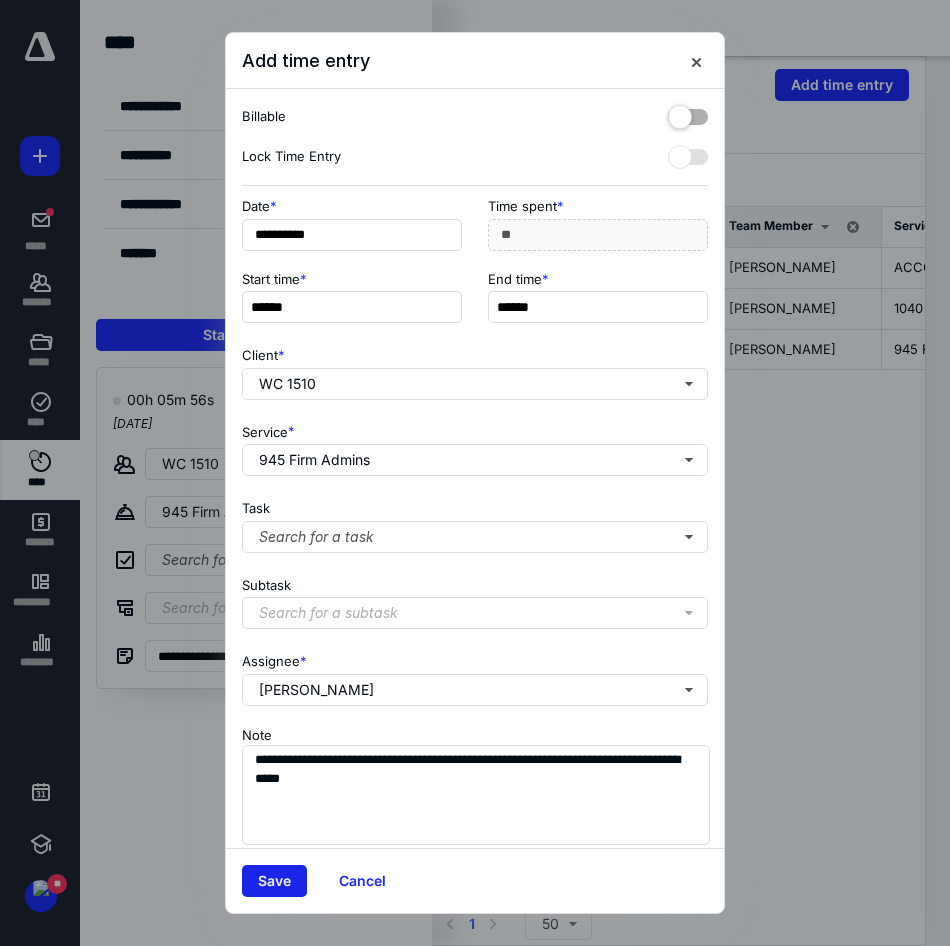 click on "Save" at bounding box center (274, 881) 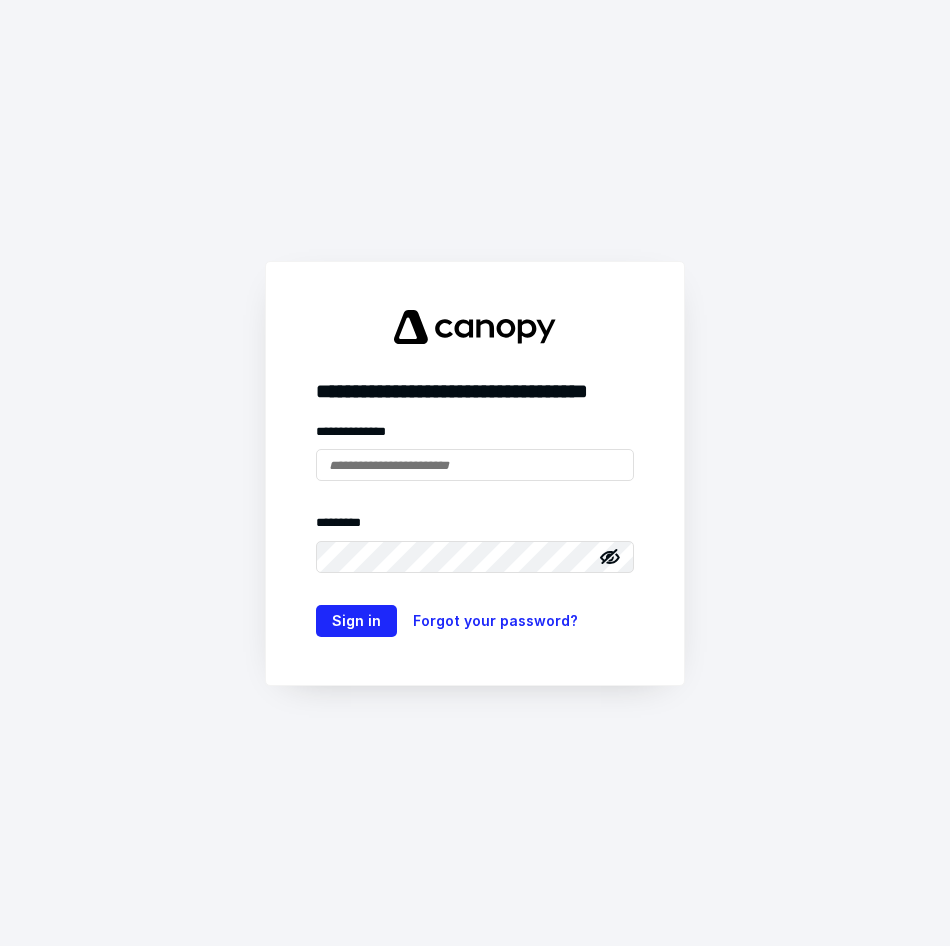 type on "**********" 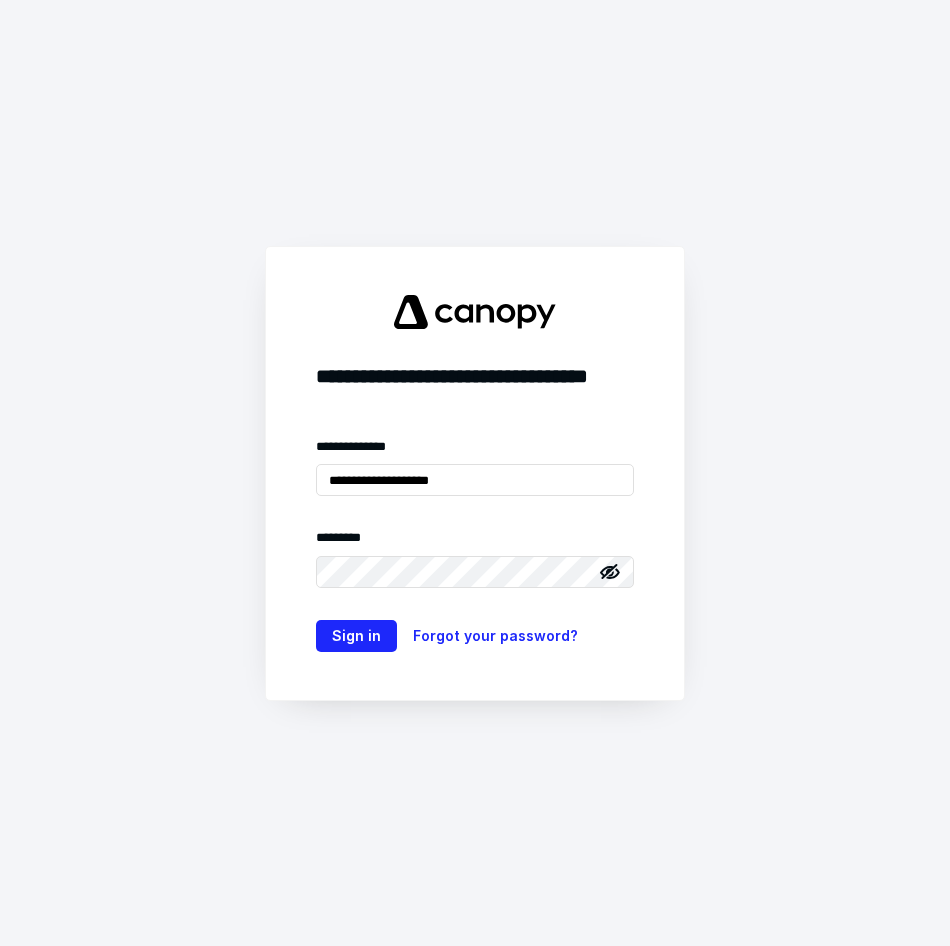scroll, scrollTop: 0, scrollLeft: 0, axis: both 